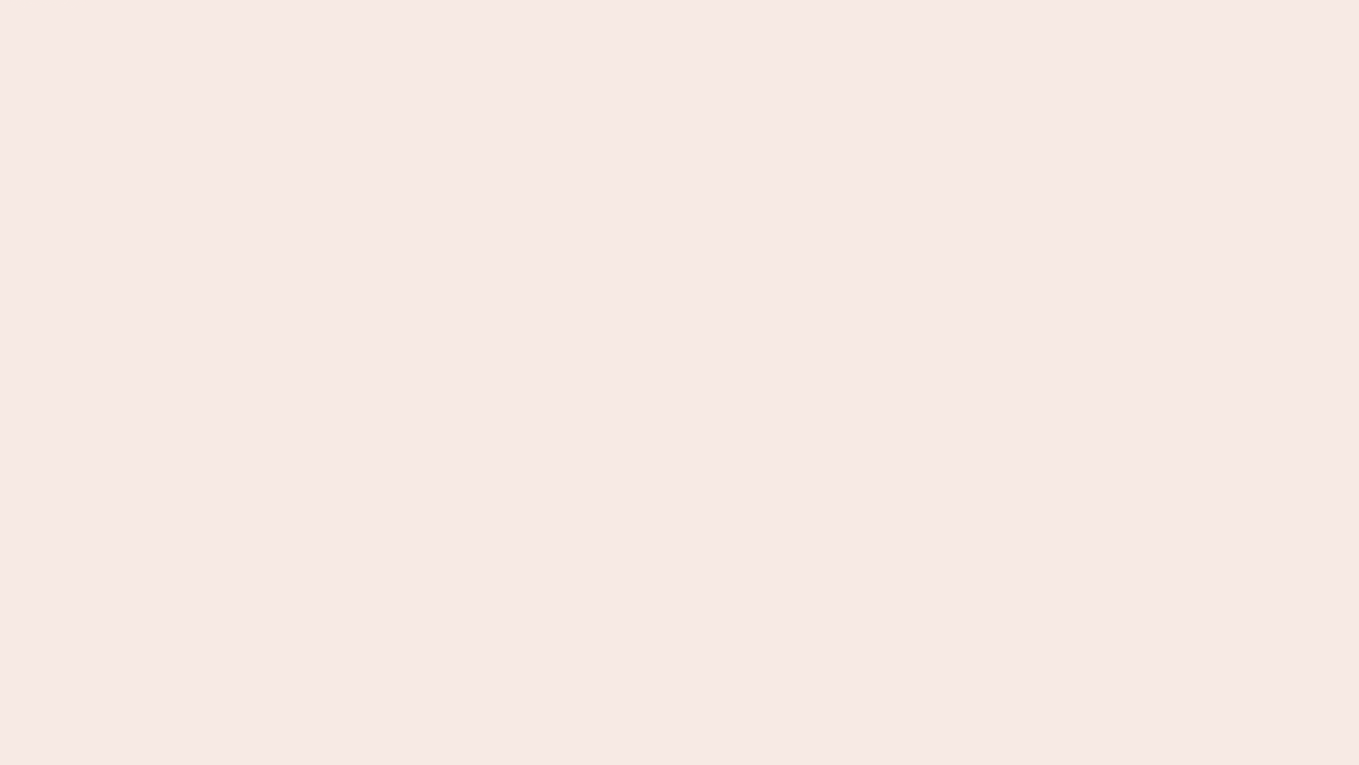scroll, scrollTop: 0, scrollLeft: 0, axis: both 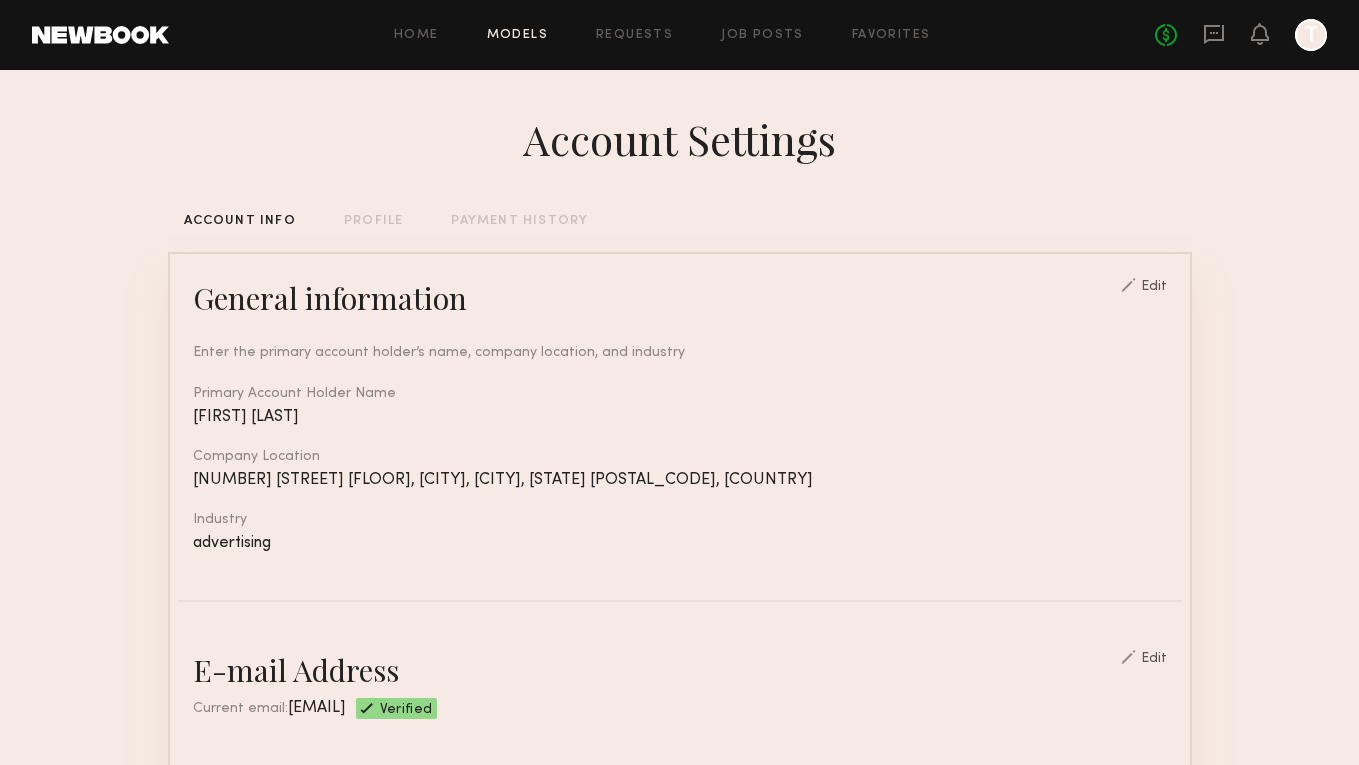 click on "Models" 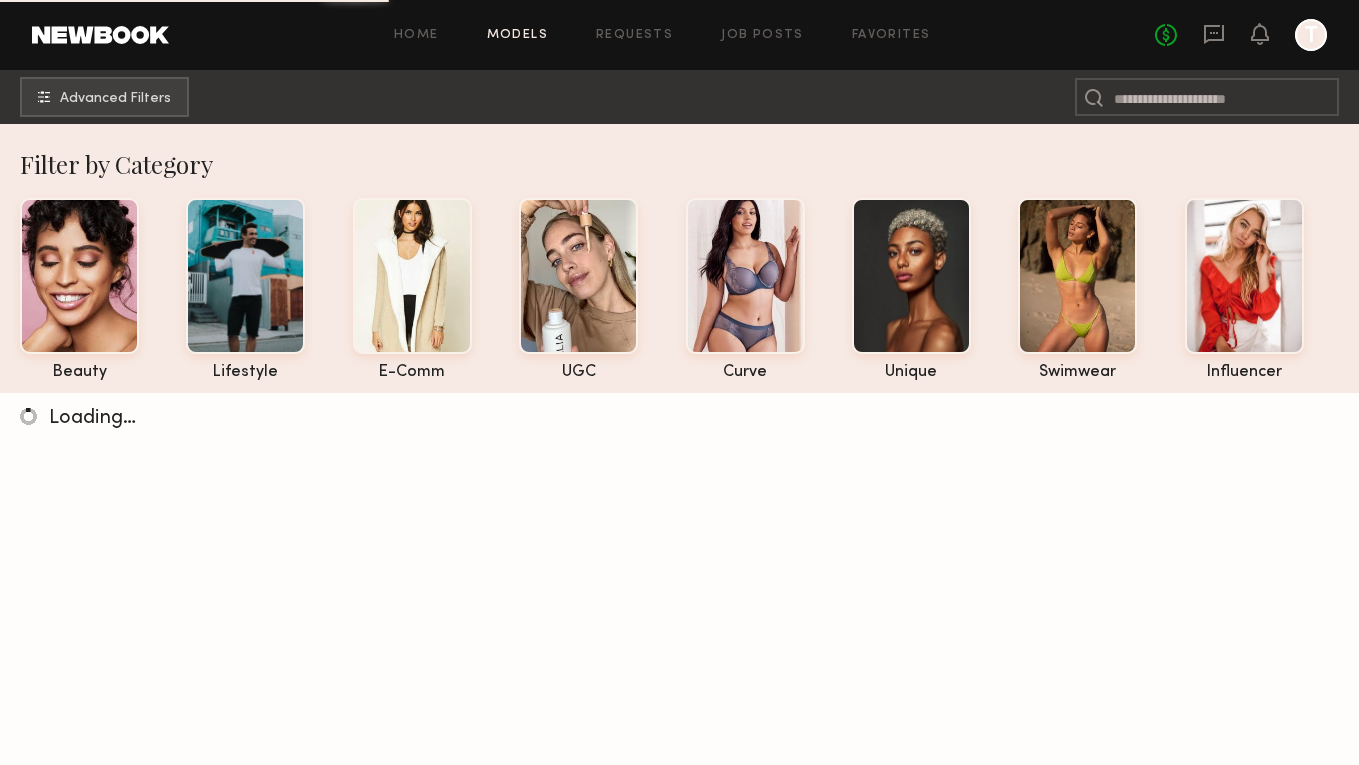 click on "Home Models Requests Job Posts Favorites Sign Out No fees up to $5,000 T" 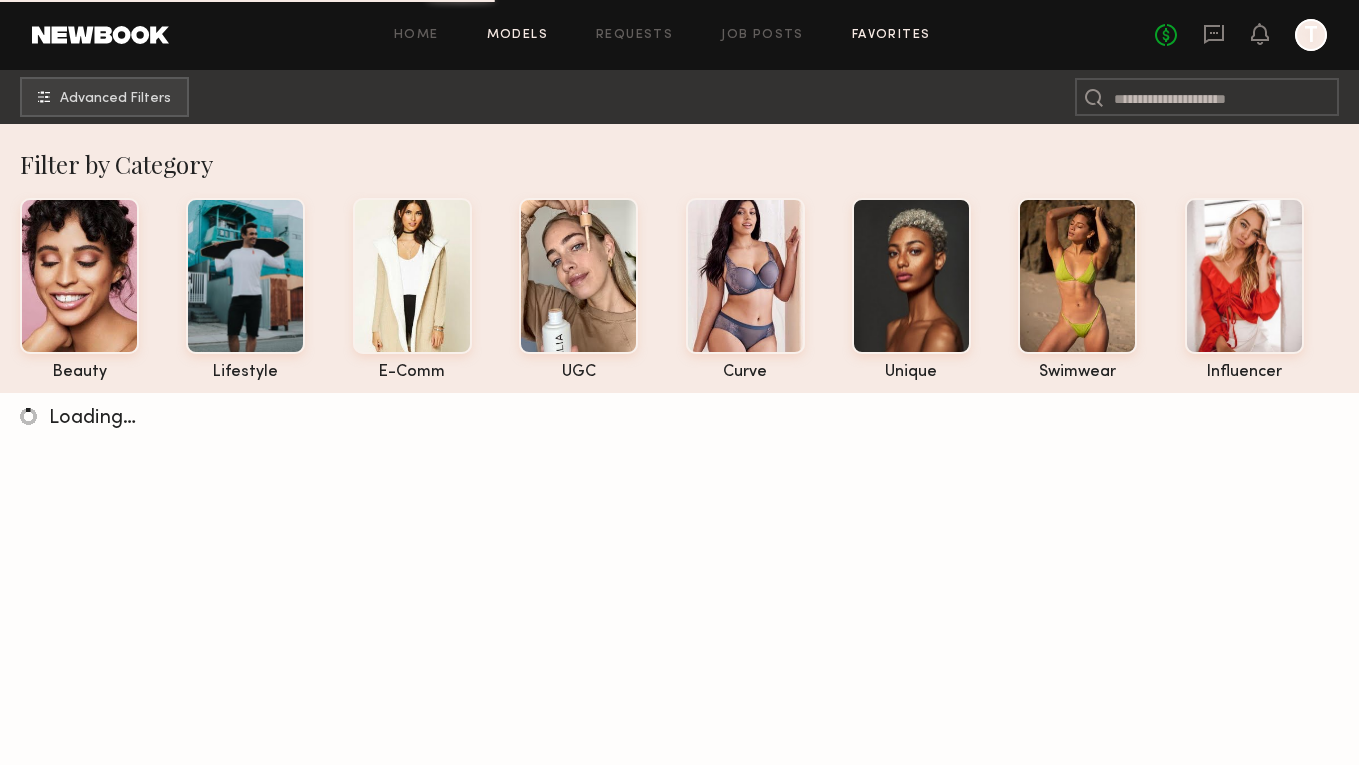 click on "Favorites" 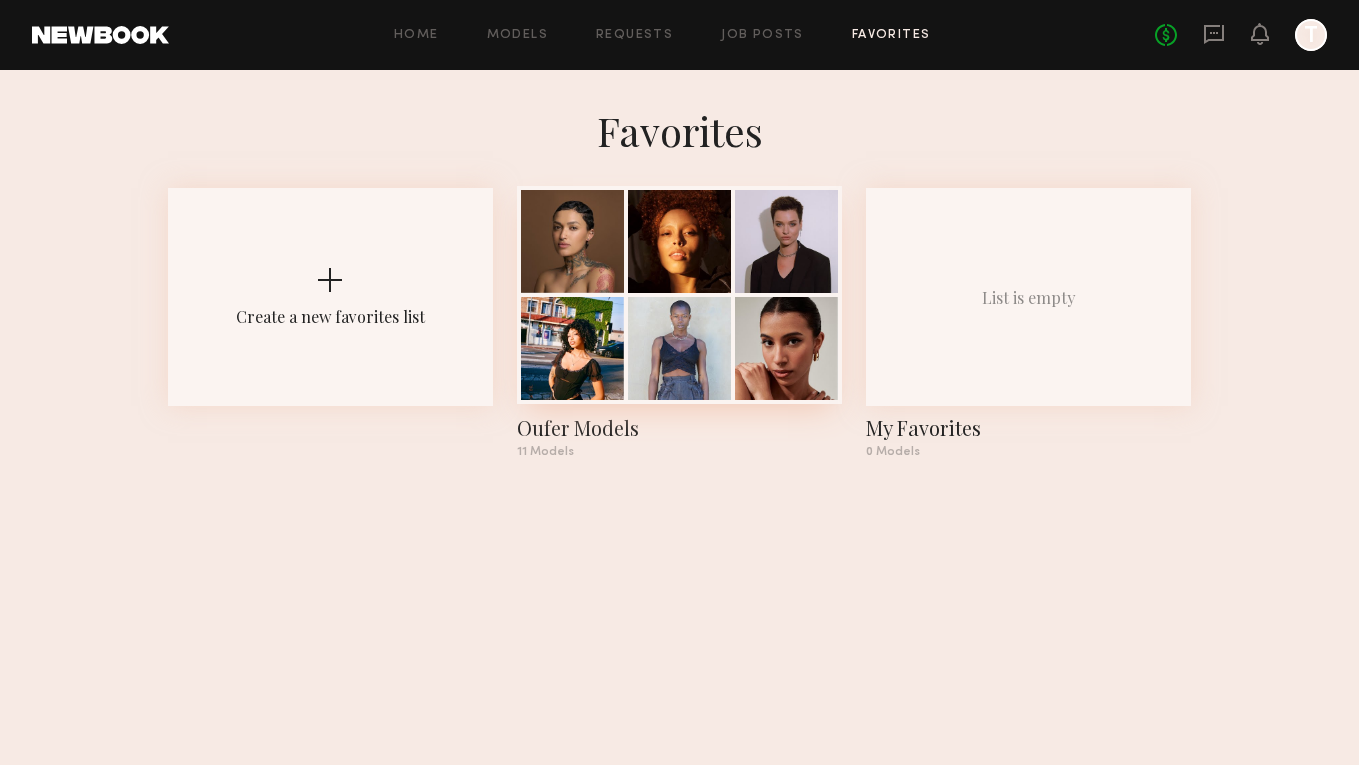 click 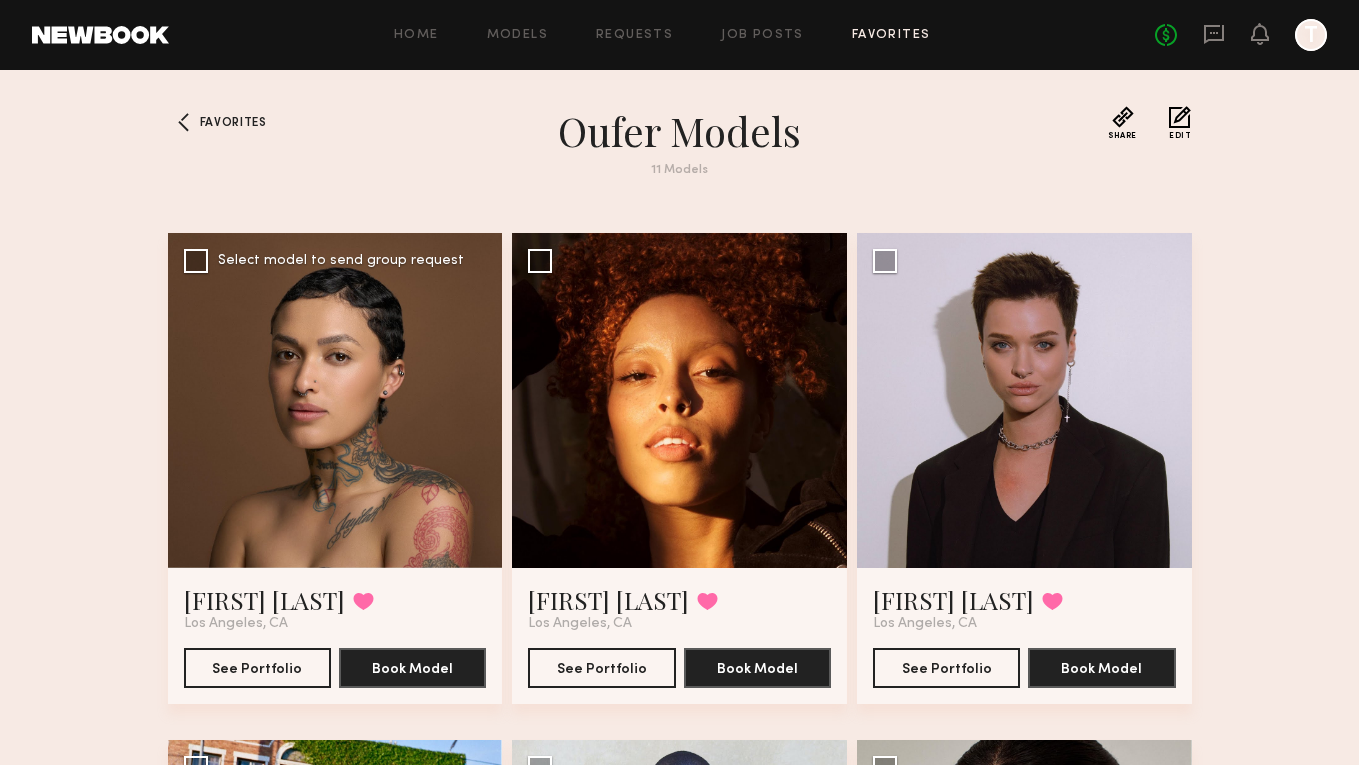 click 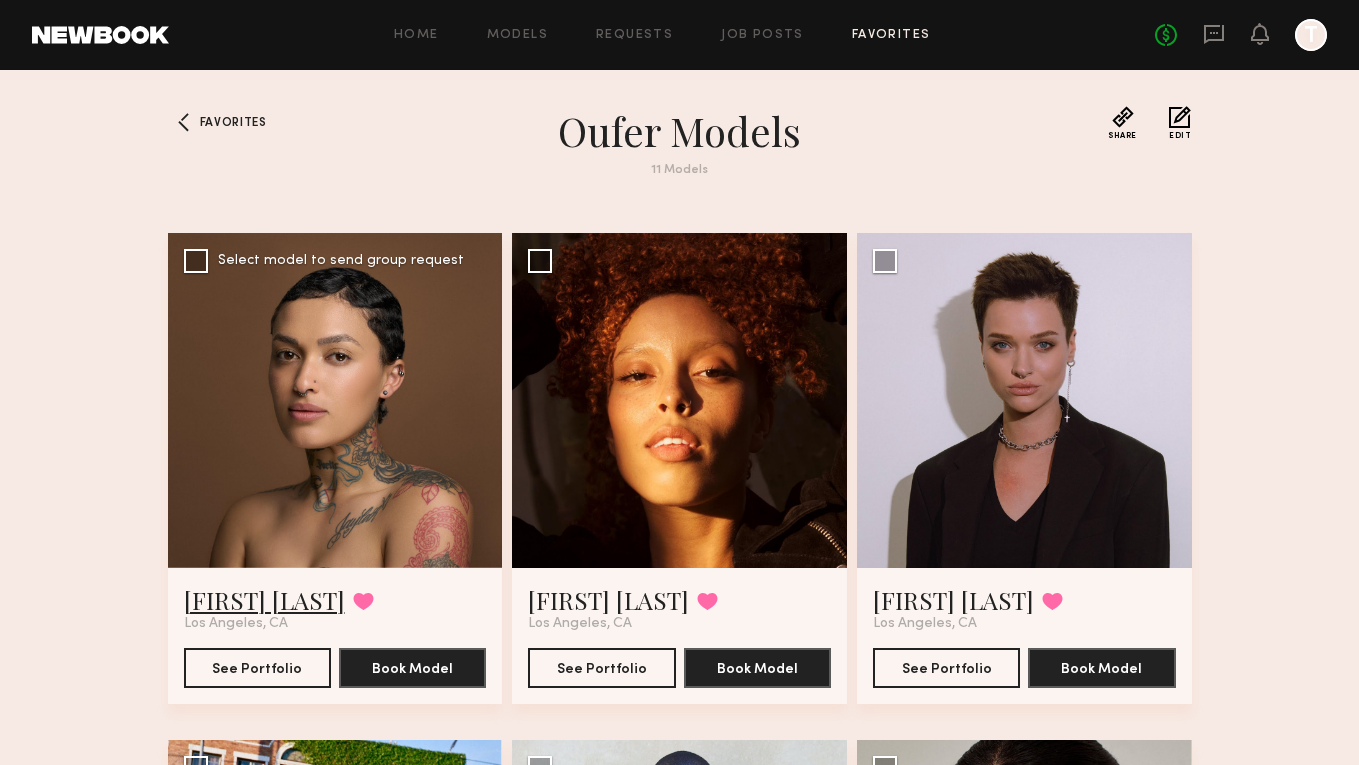 click on "Amanda H." 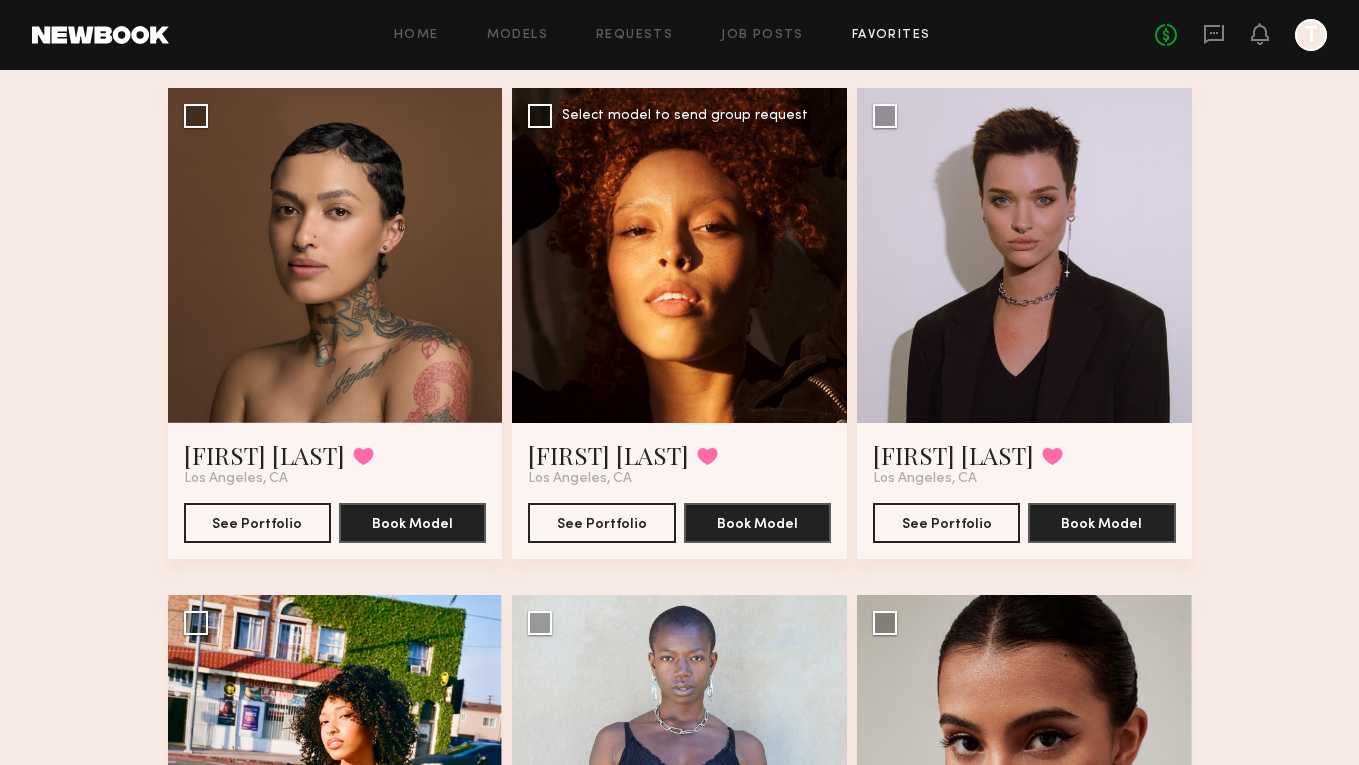 scroll, scrollTop: 451, scrollLeft: 0, axis: vertical 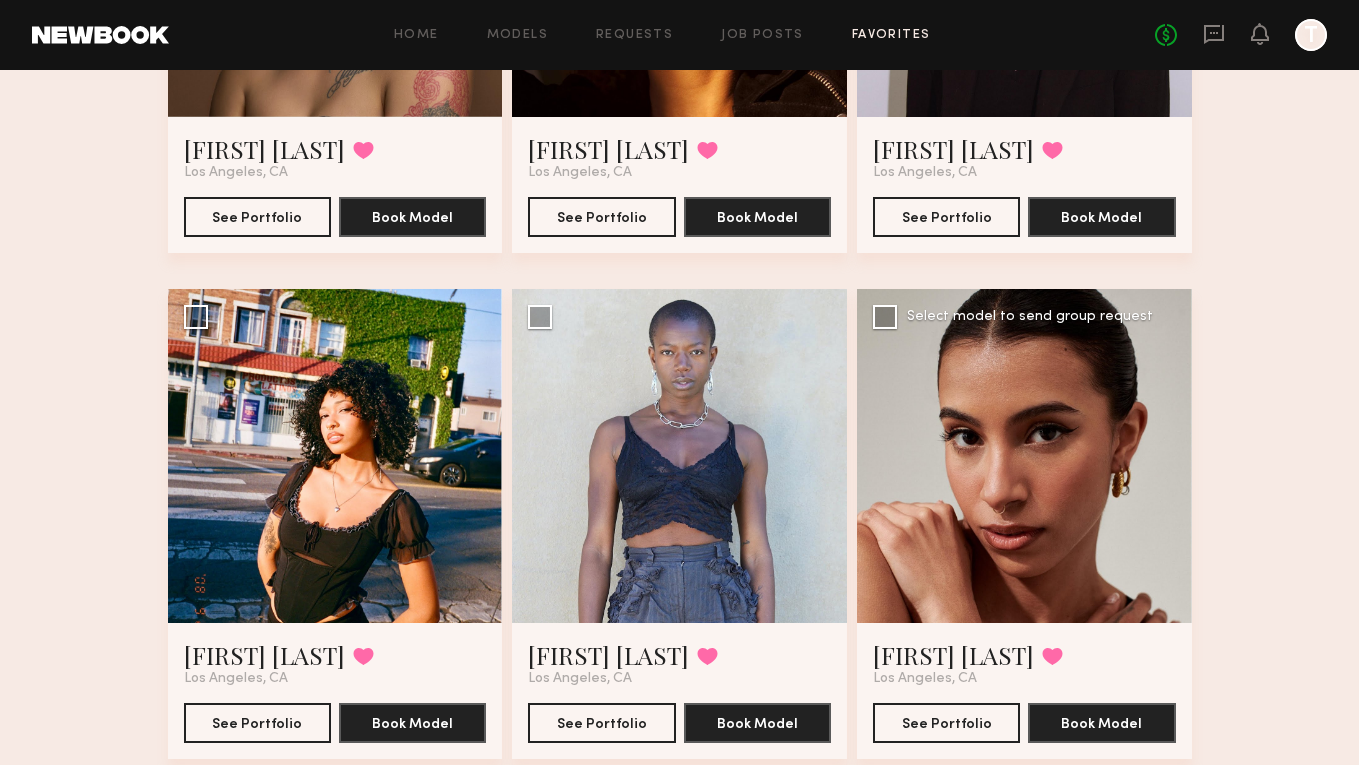 click 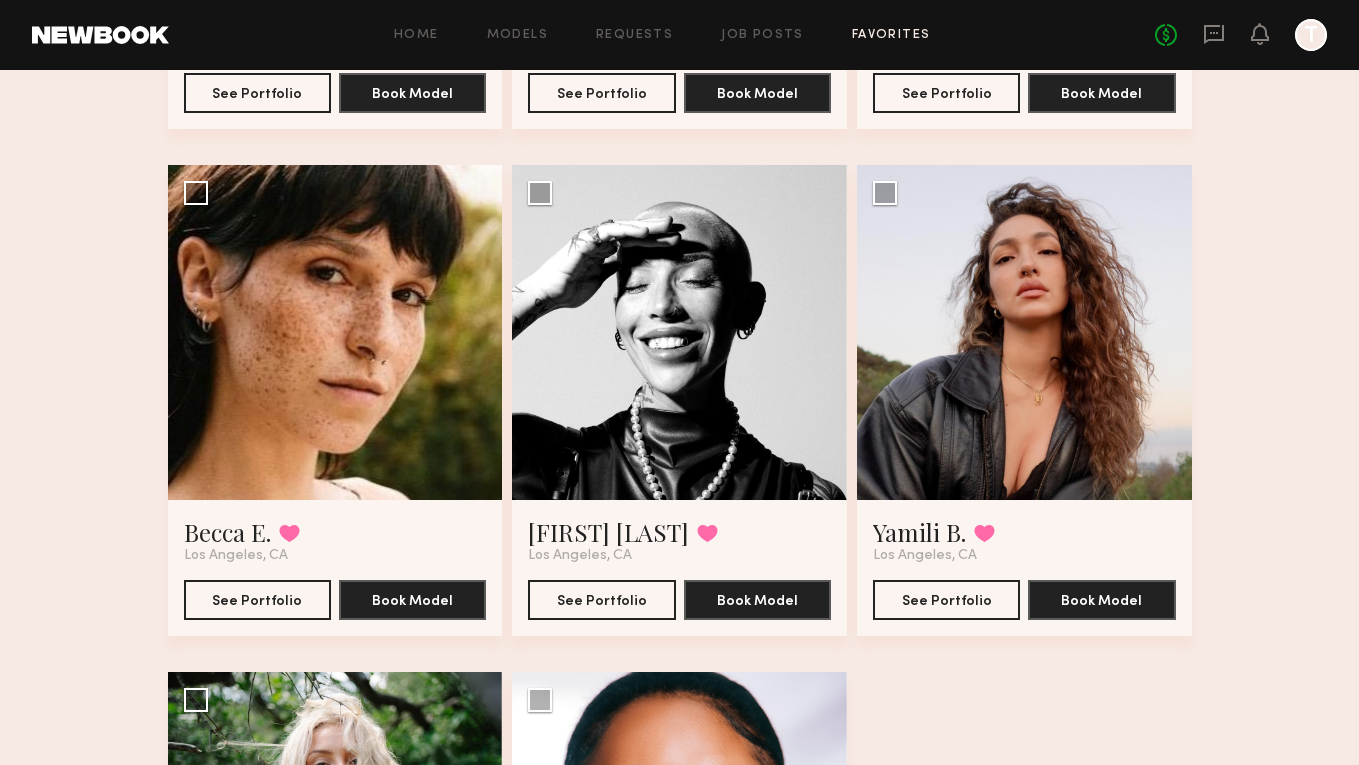 scroll, scrollTop: 1162, scrollLeft: 0, axis: vertical 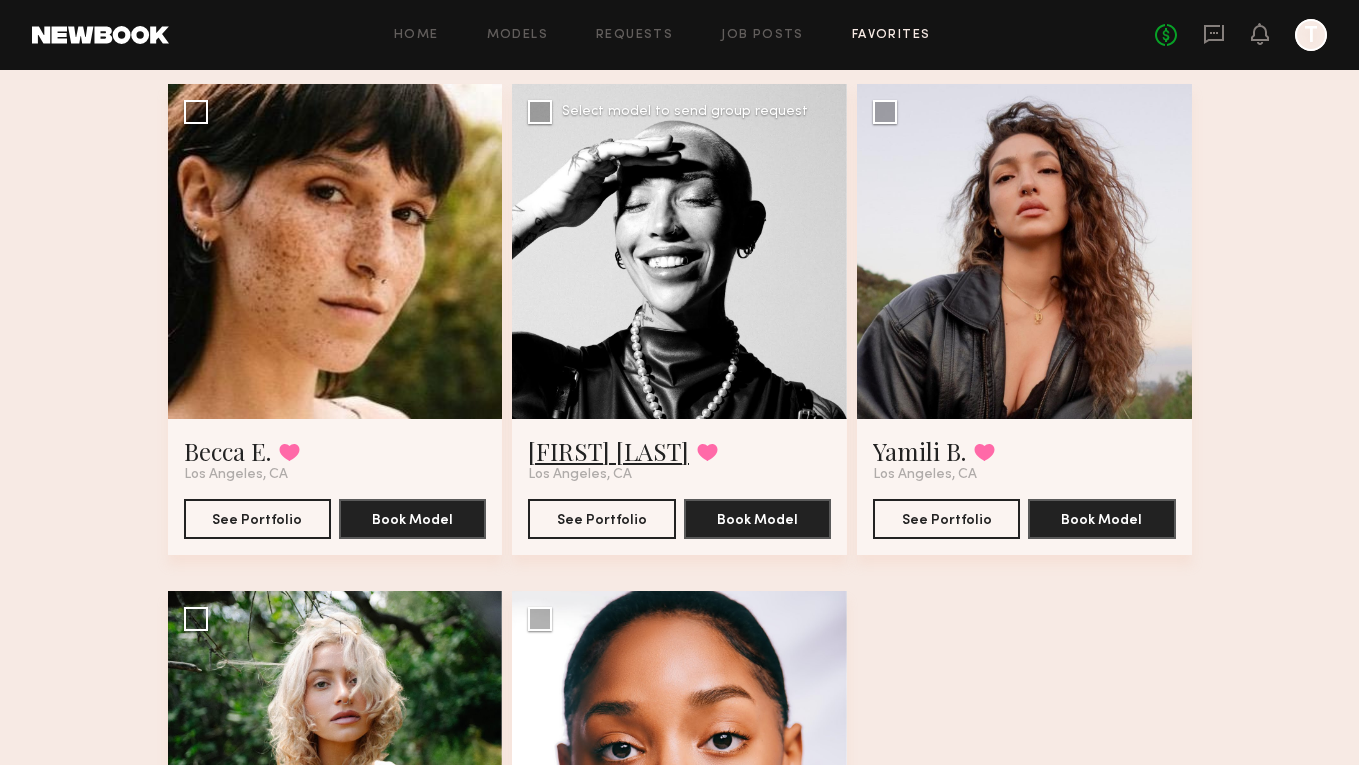 click on "Paige T." 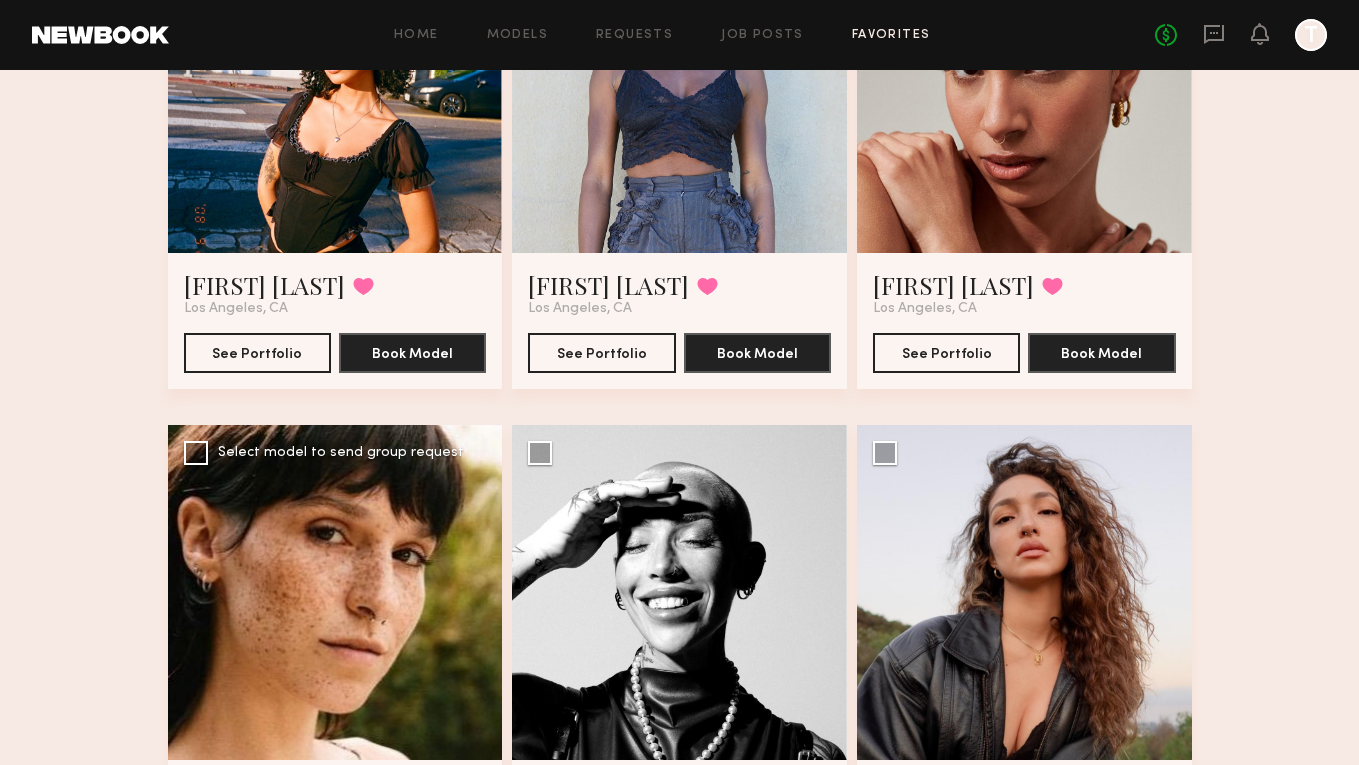 click 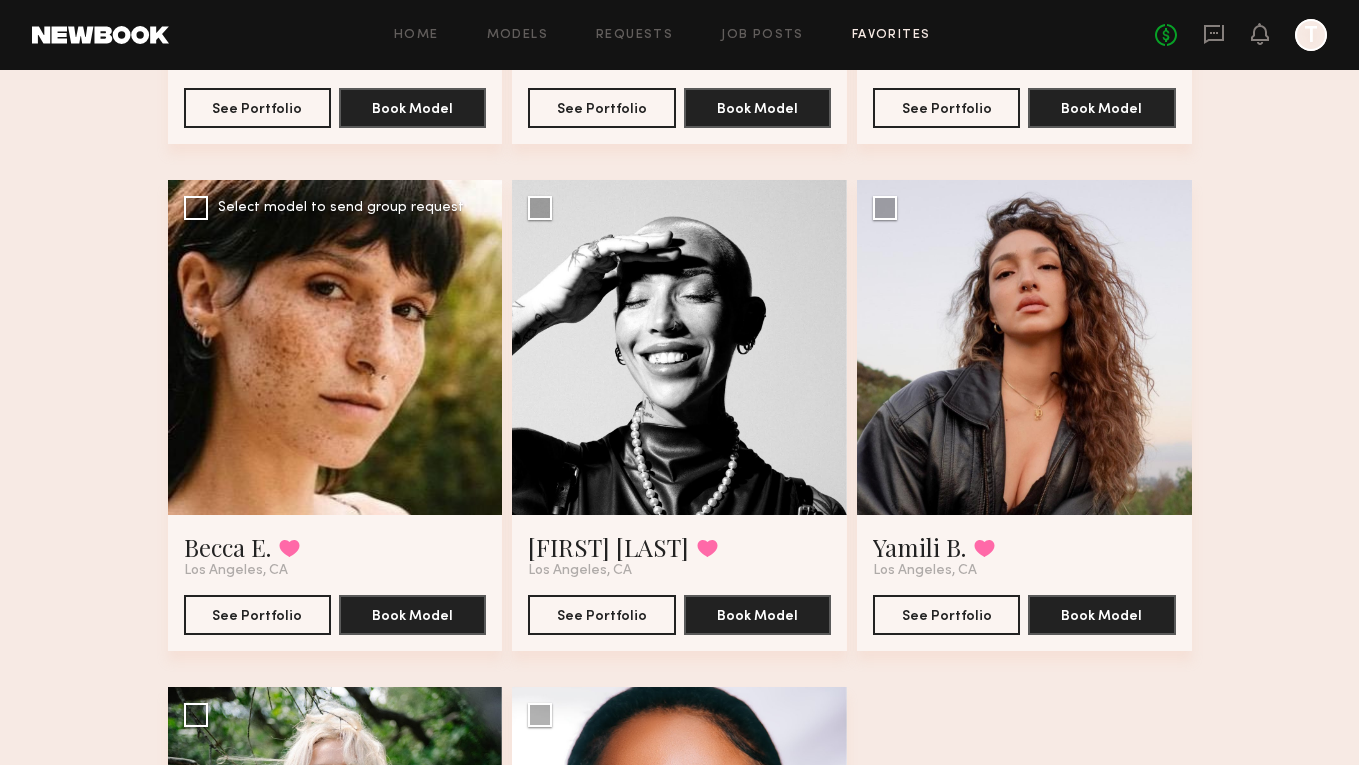 scroll, scrollTop: 1071, scrollLeft: 0, axis: vertical 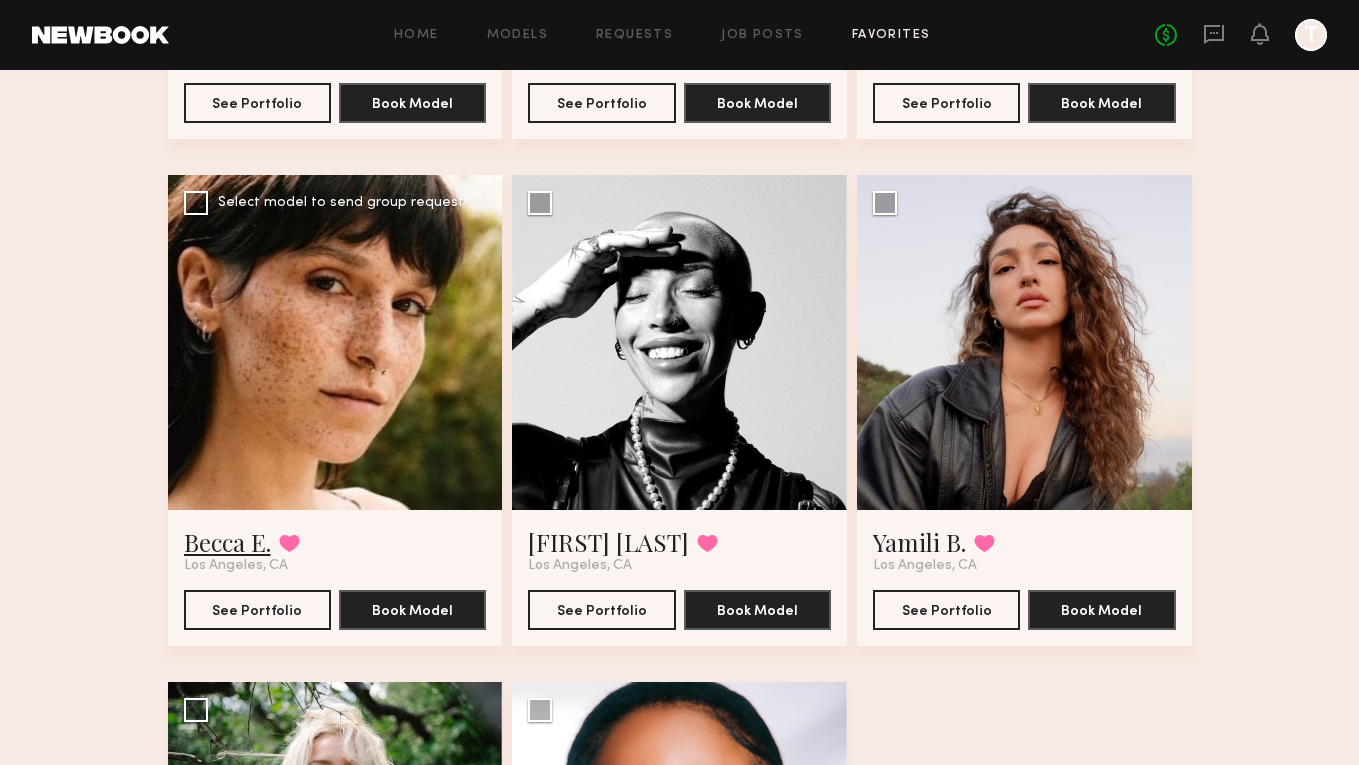 click on "Becca E." 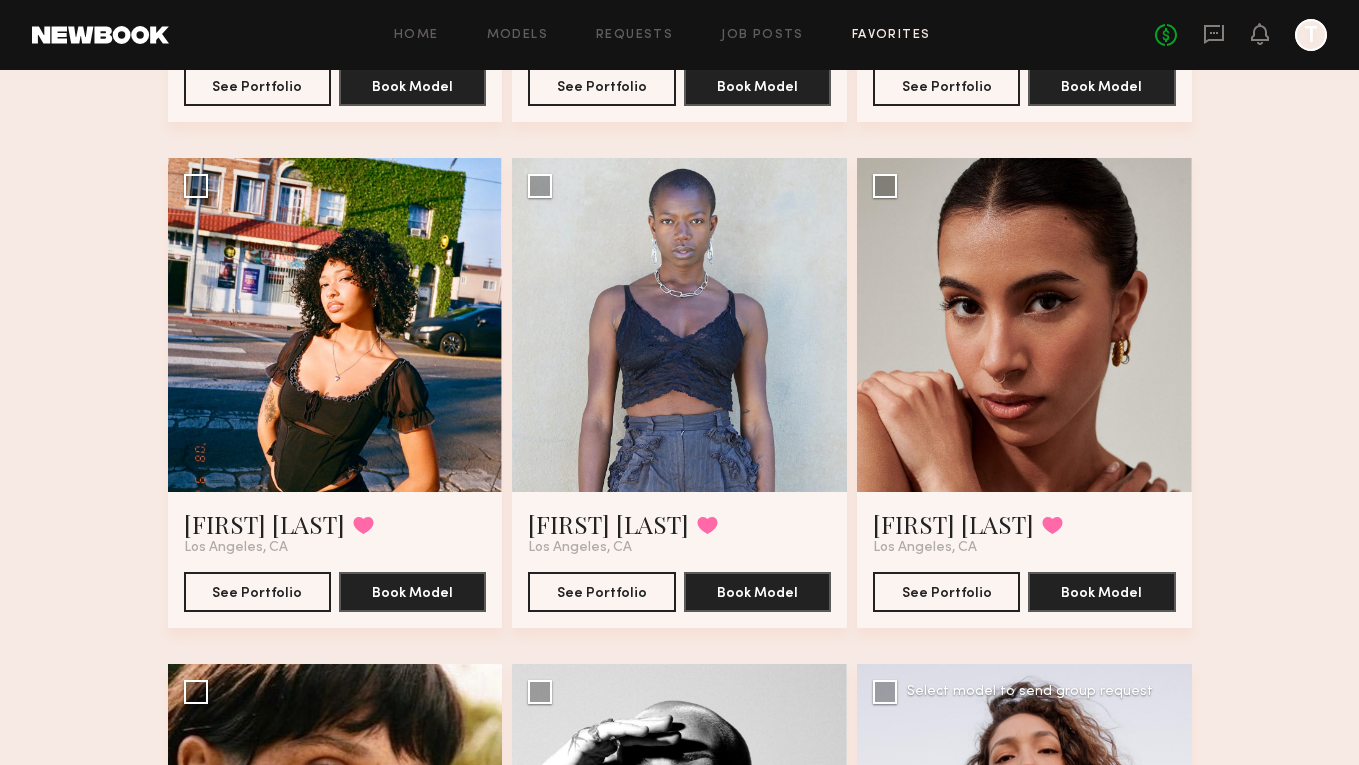 scroll, scrollTop: 552, scrollLeft: 0, axis: vertical 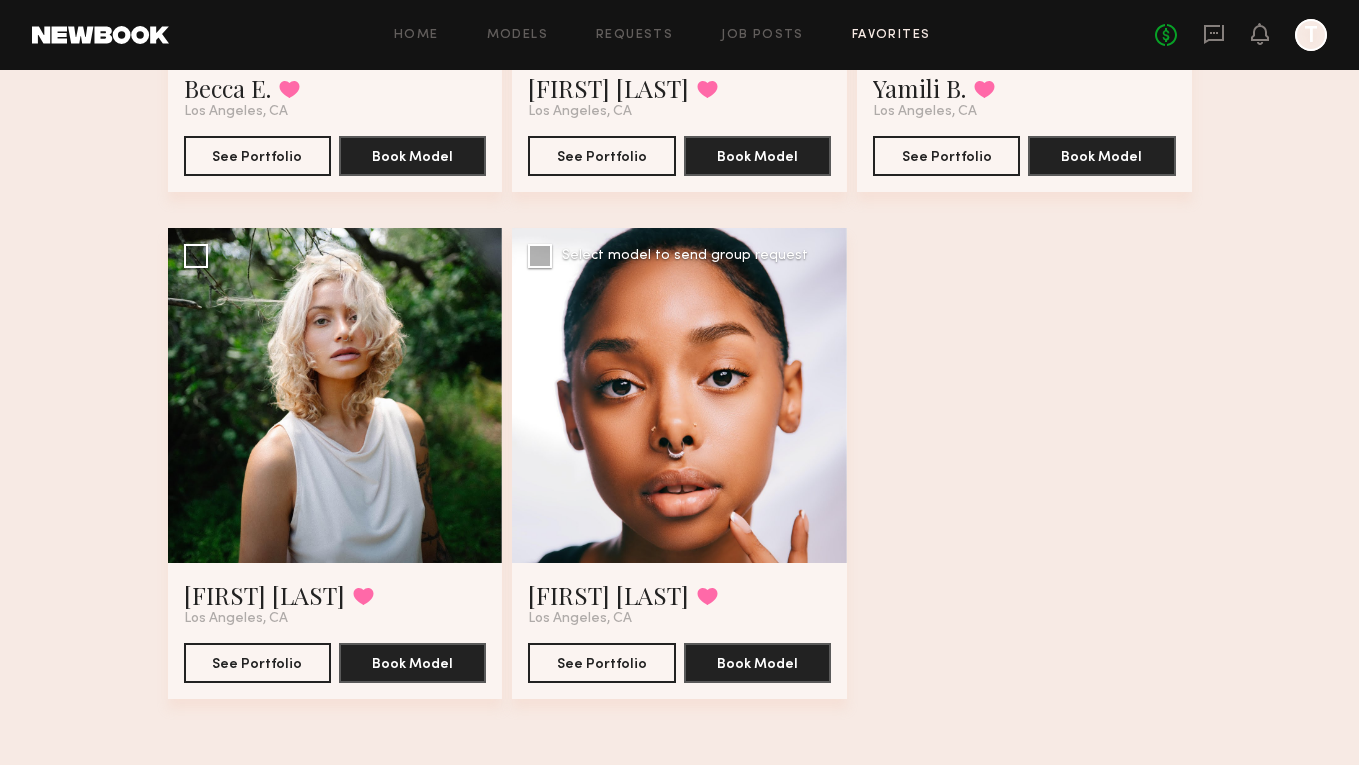 click 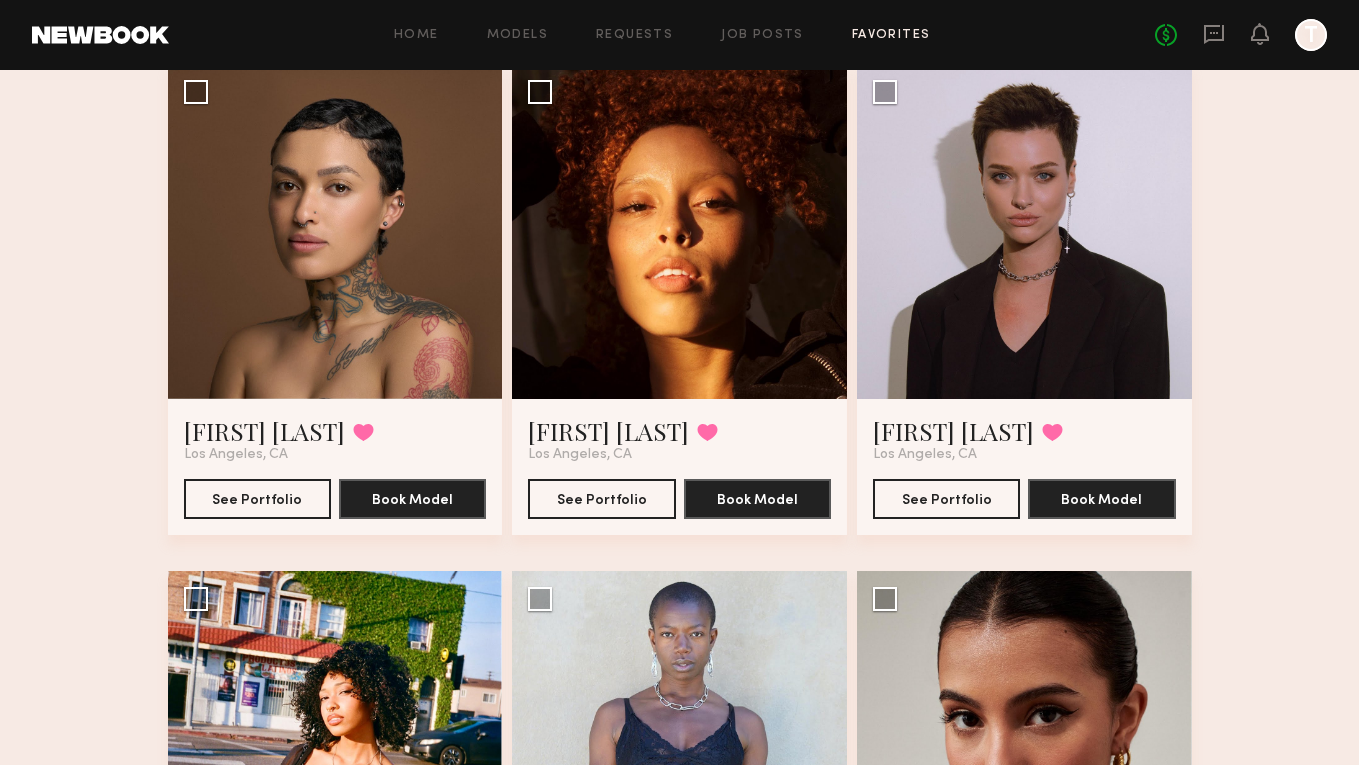 scroll, scrollTop: 0, scrollLeft: 0, axis: both 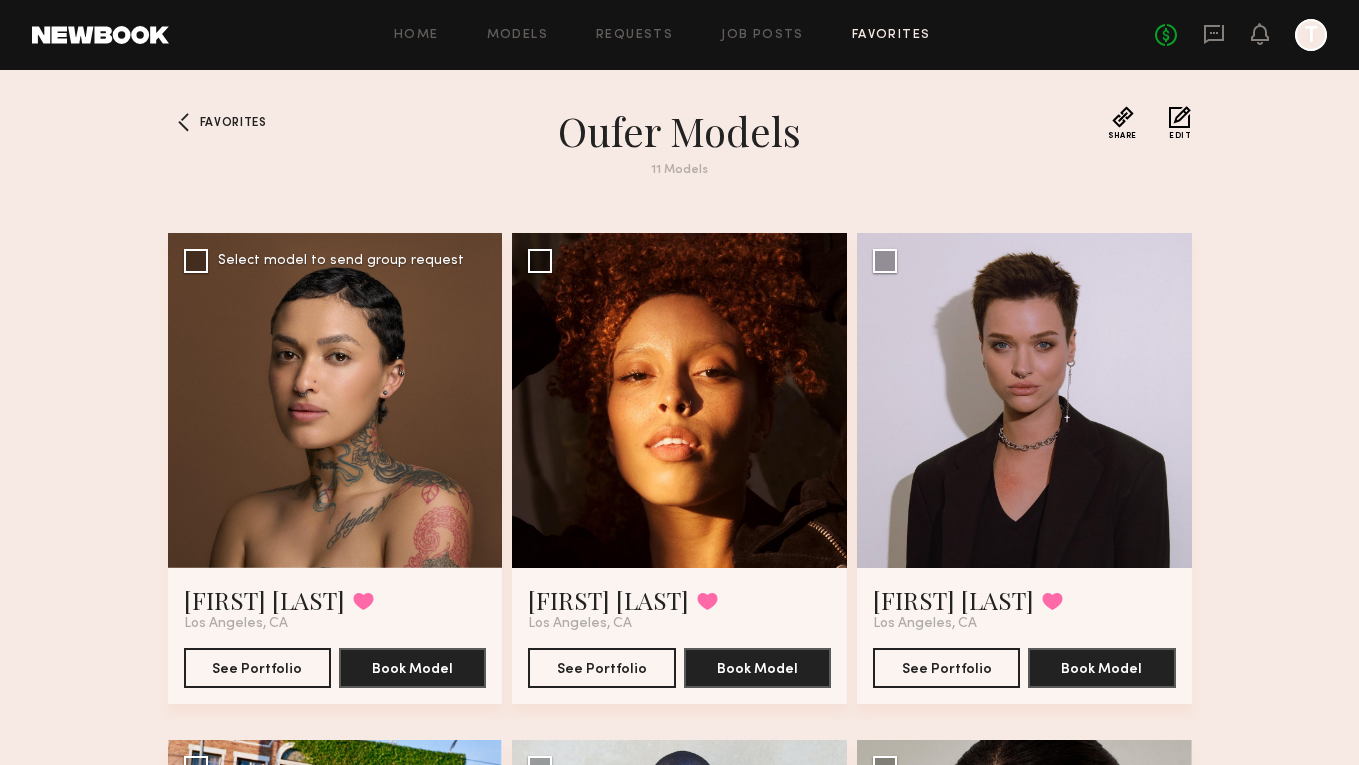 click 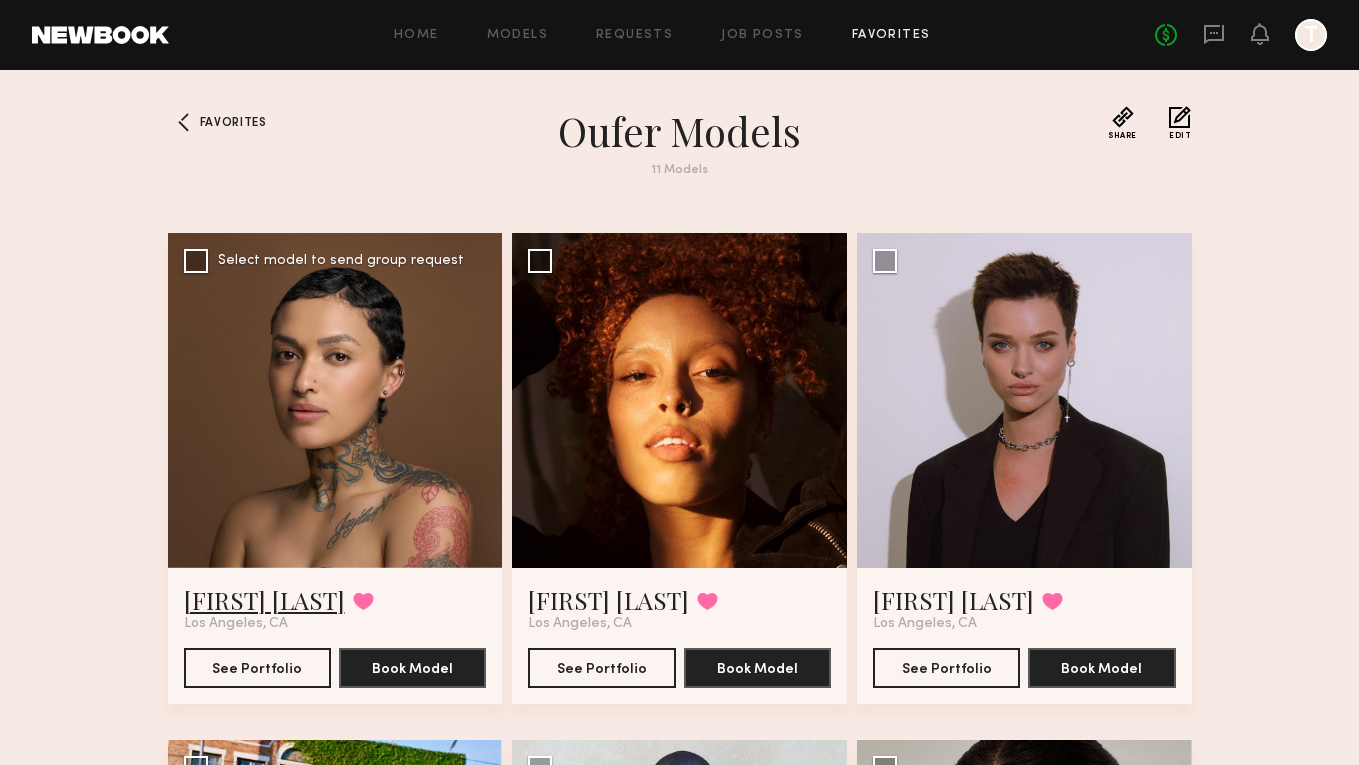 click on "Amanda H." 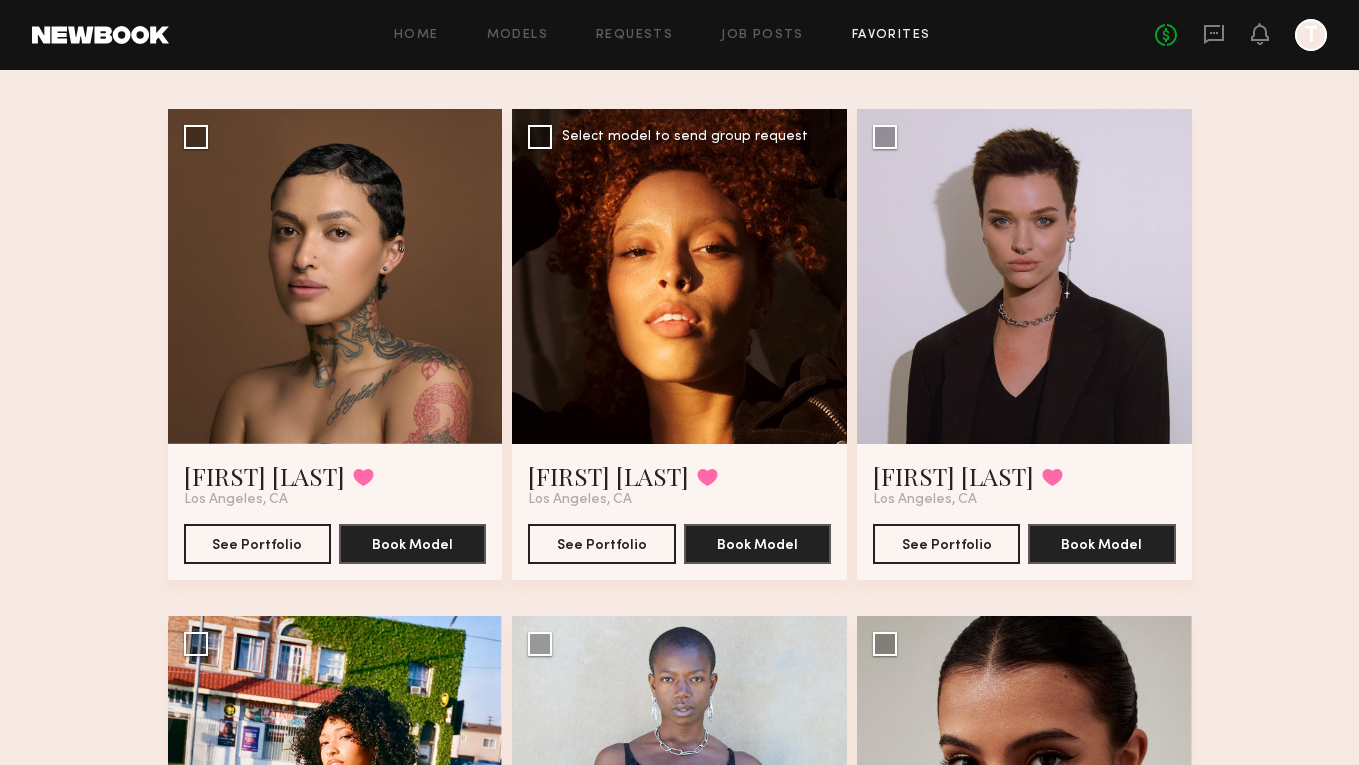 scroll, scrollTop: 158, scrollLeft: 0, axis: vertical 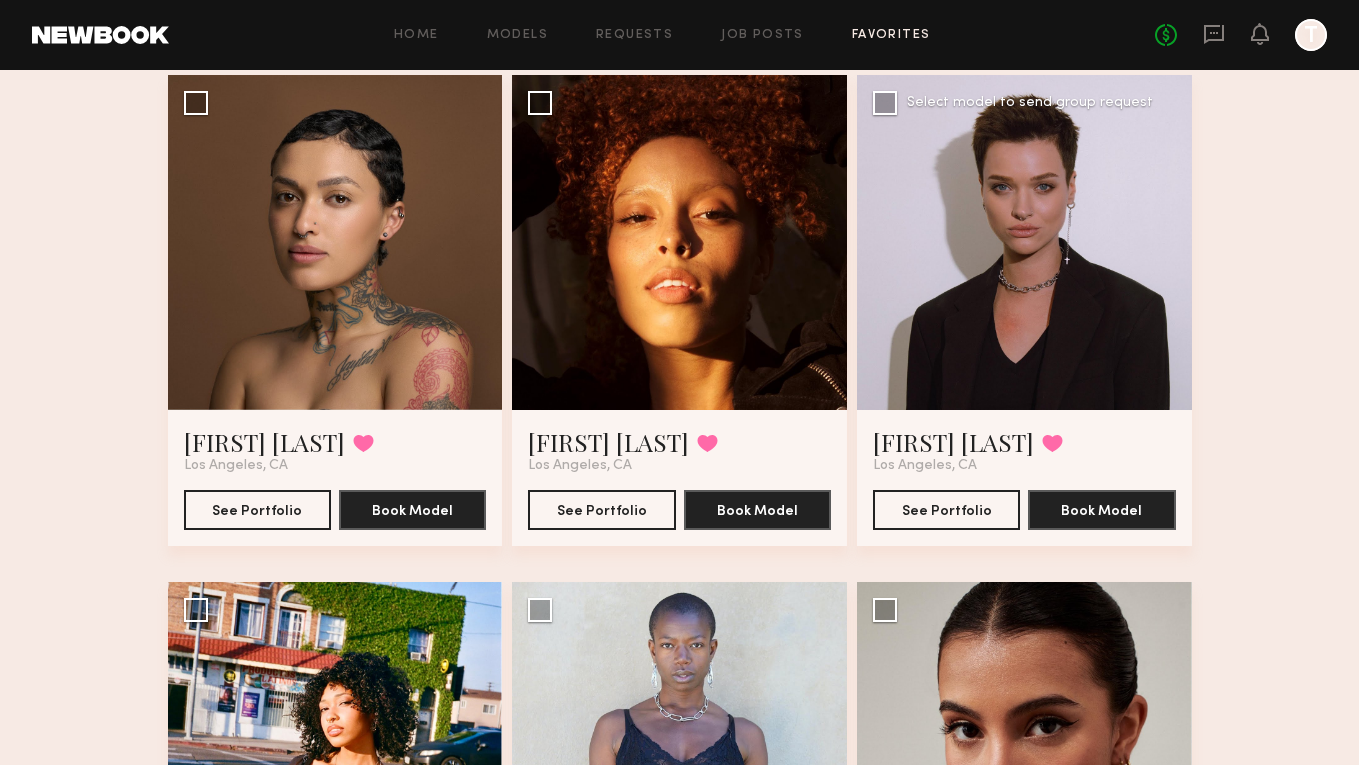 click 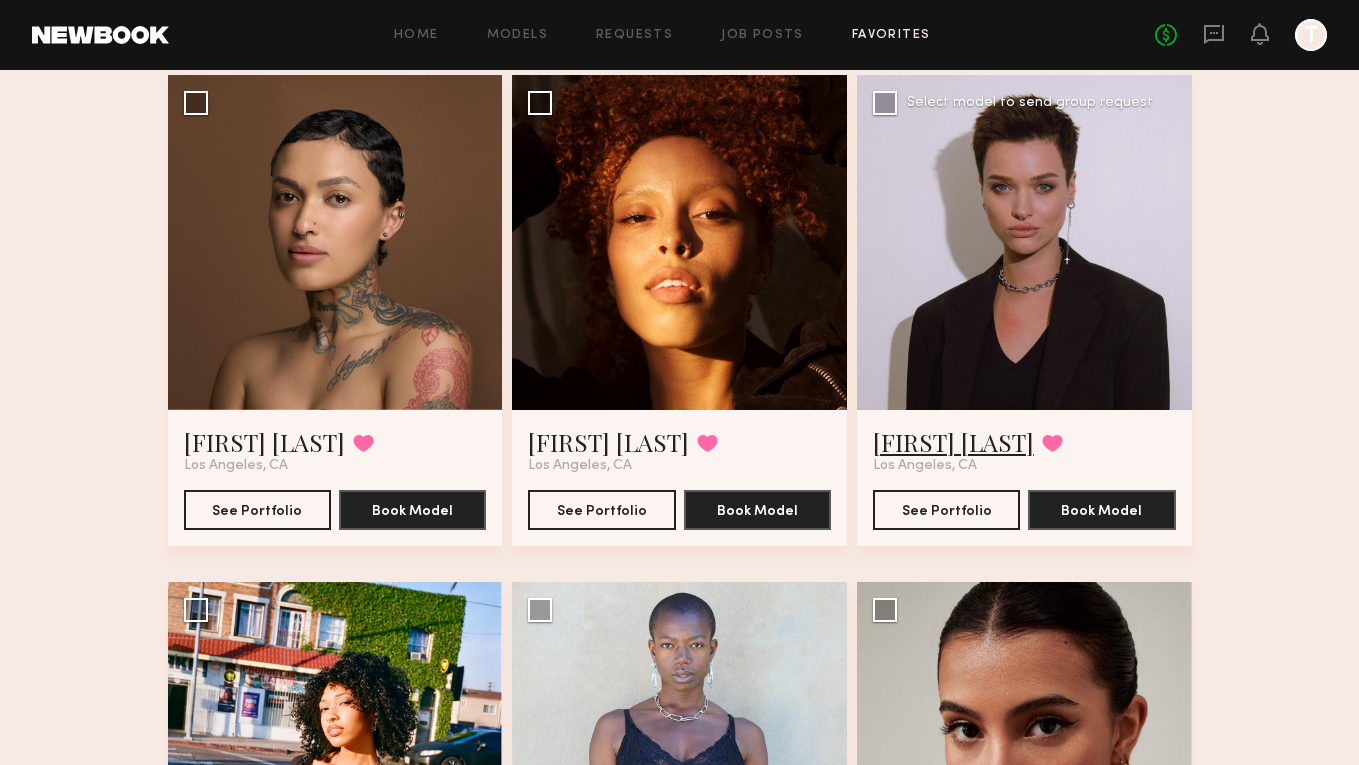 click on "Ivanka O." 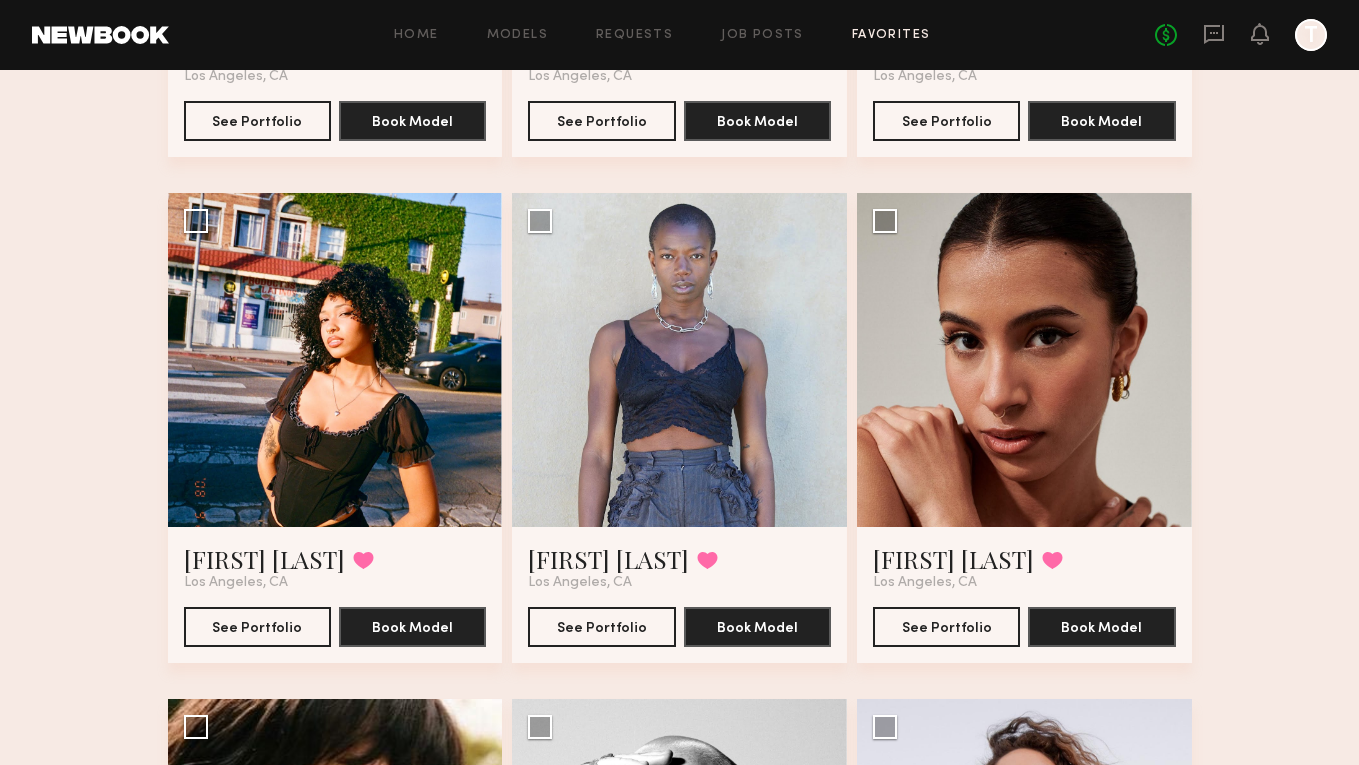 scroll, scrollTop: 559, scrollLeft: 0, axis: vertical 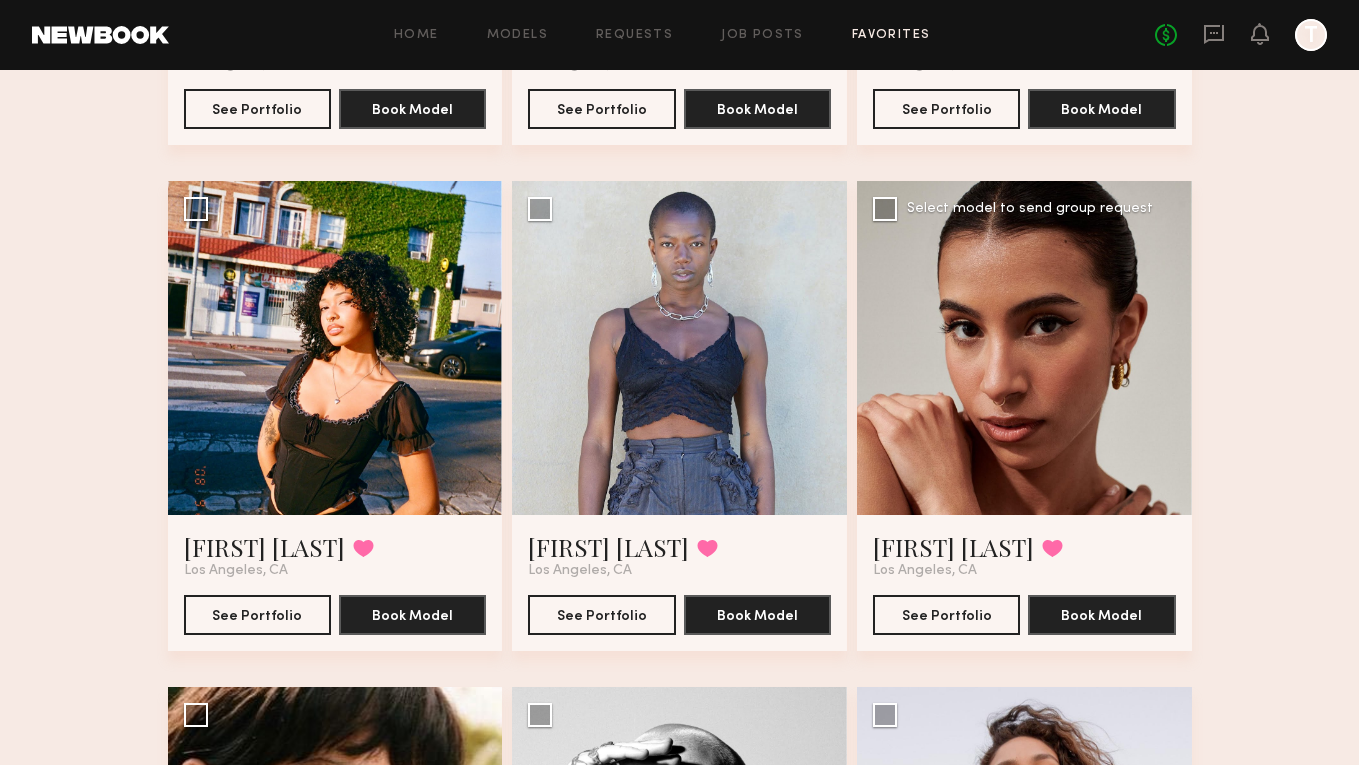 click 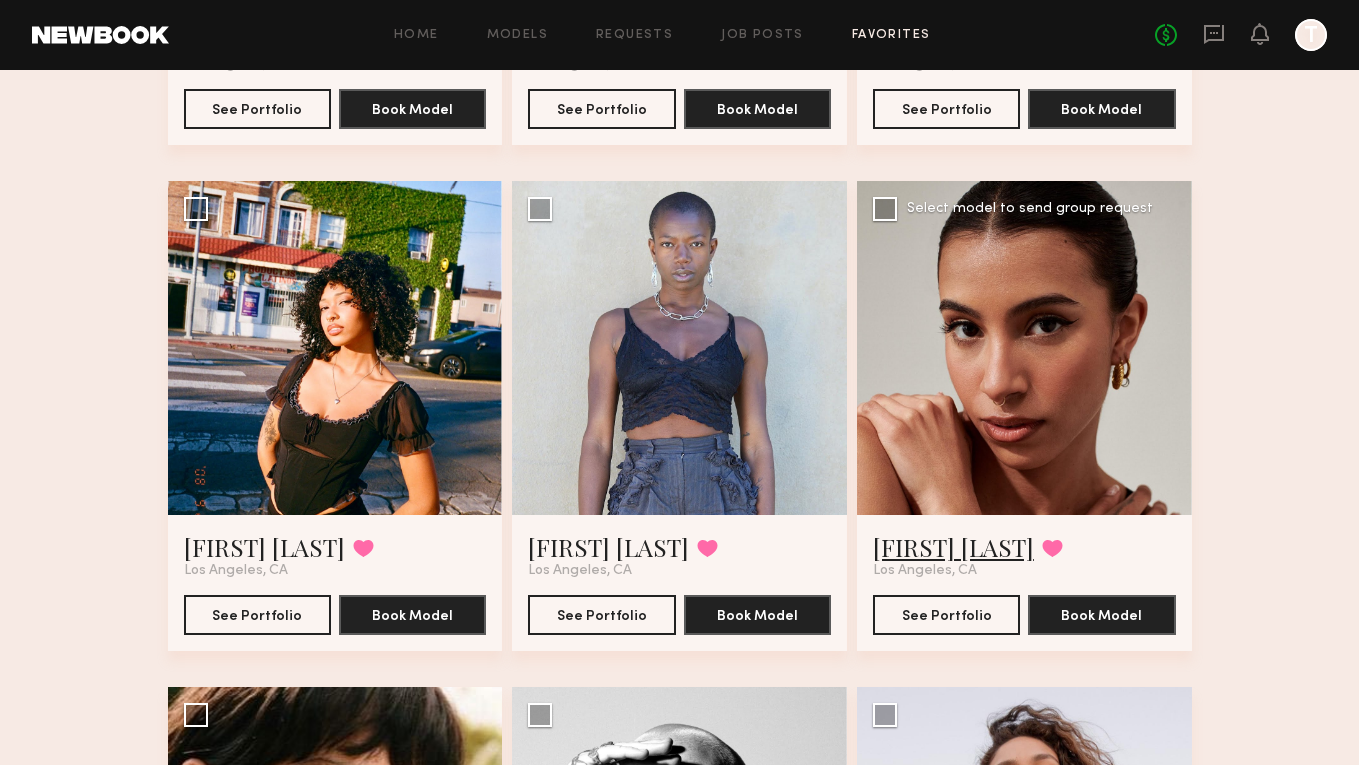 click on "Noelani M." 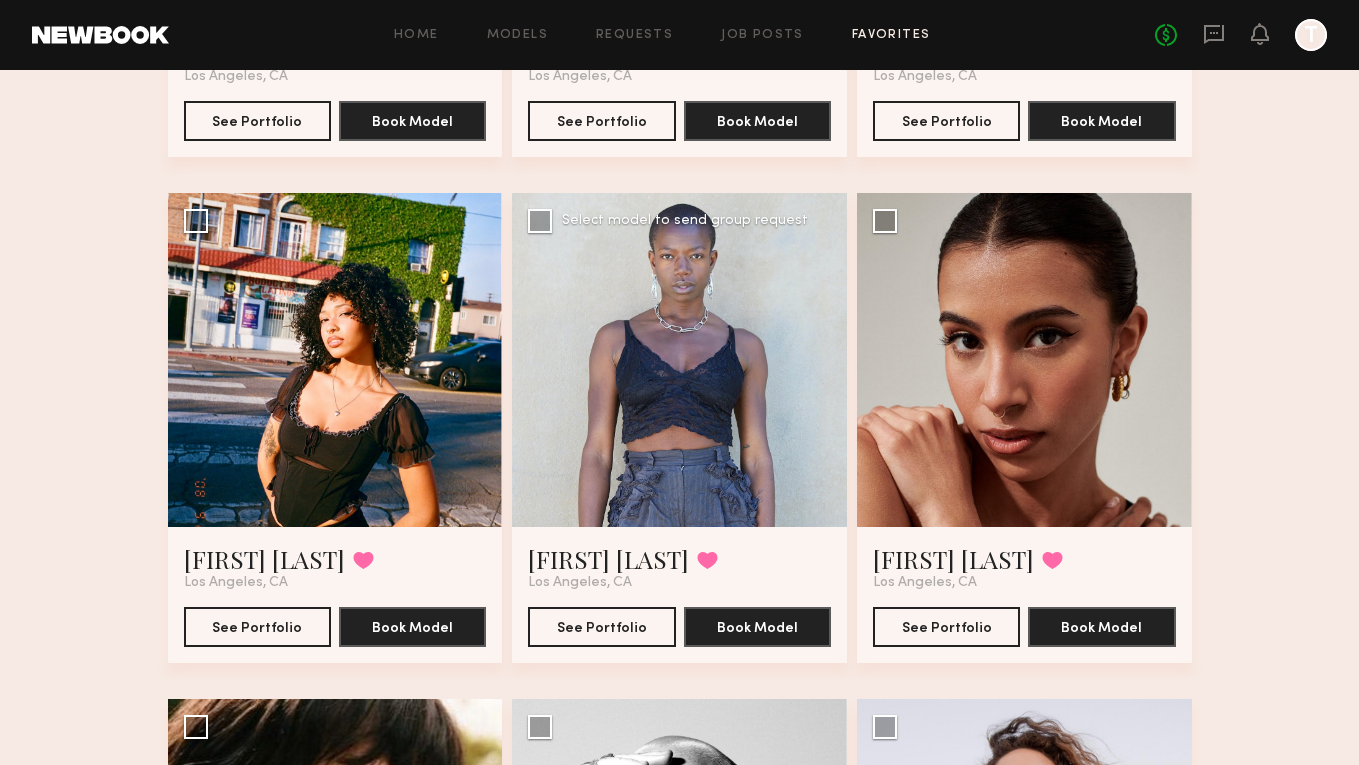 scroll, scrollTop: 499, scrollLeft: 0, axis: vertical 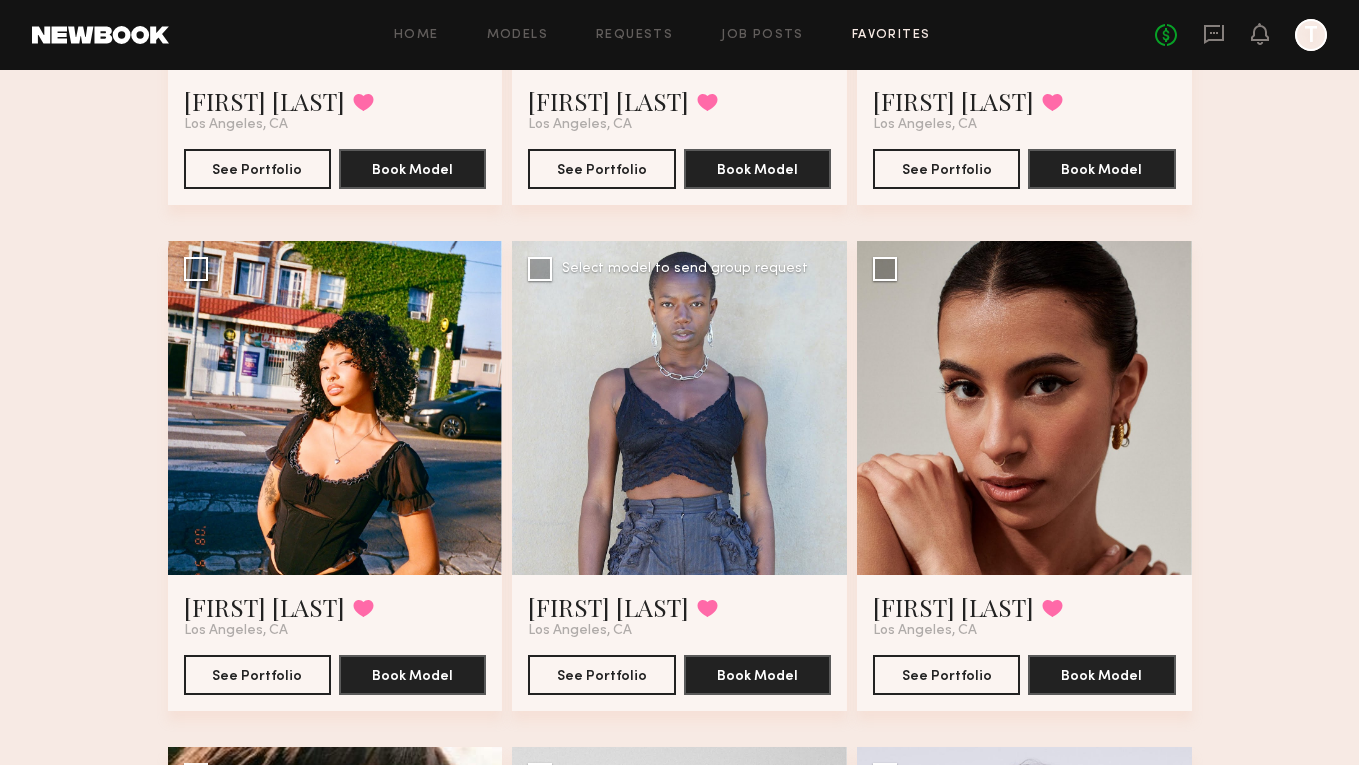 click 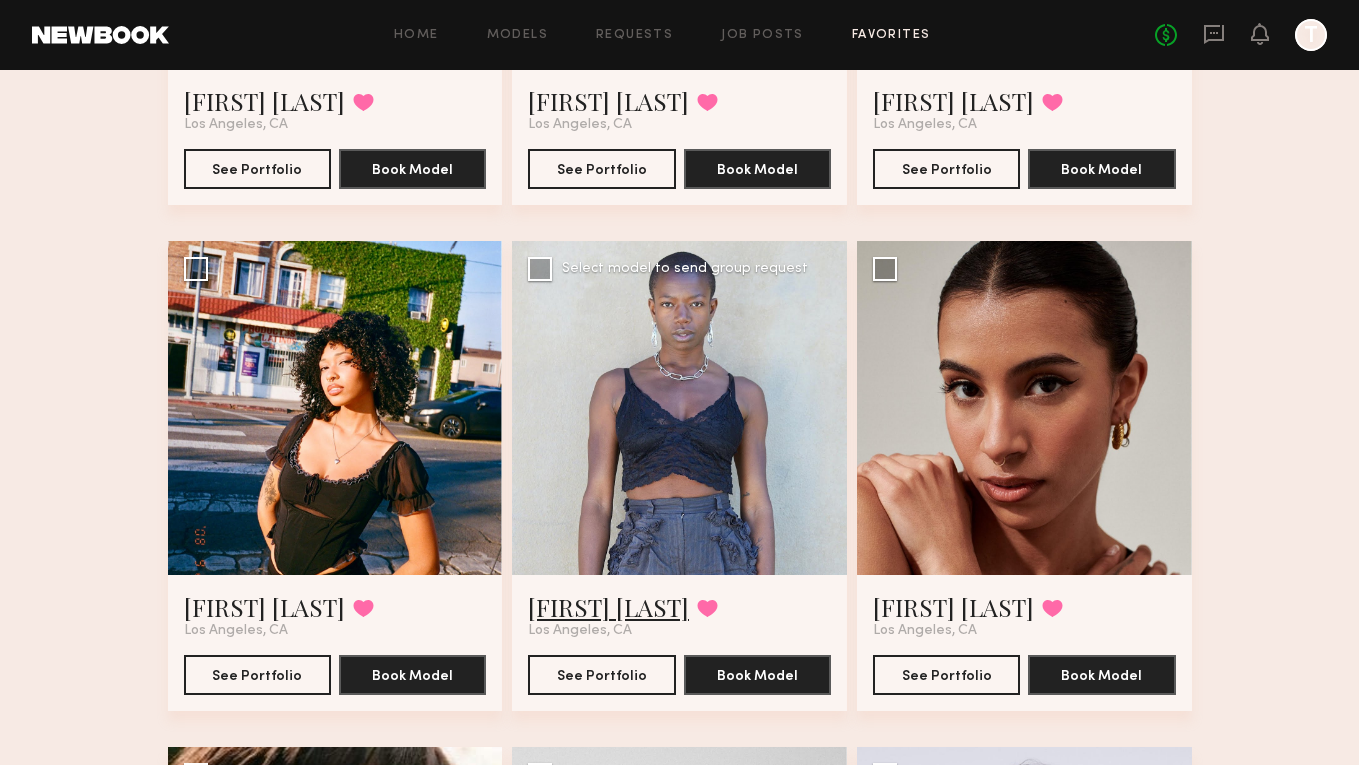 click on "Cassandra M." 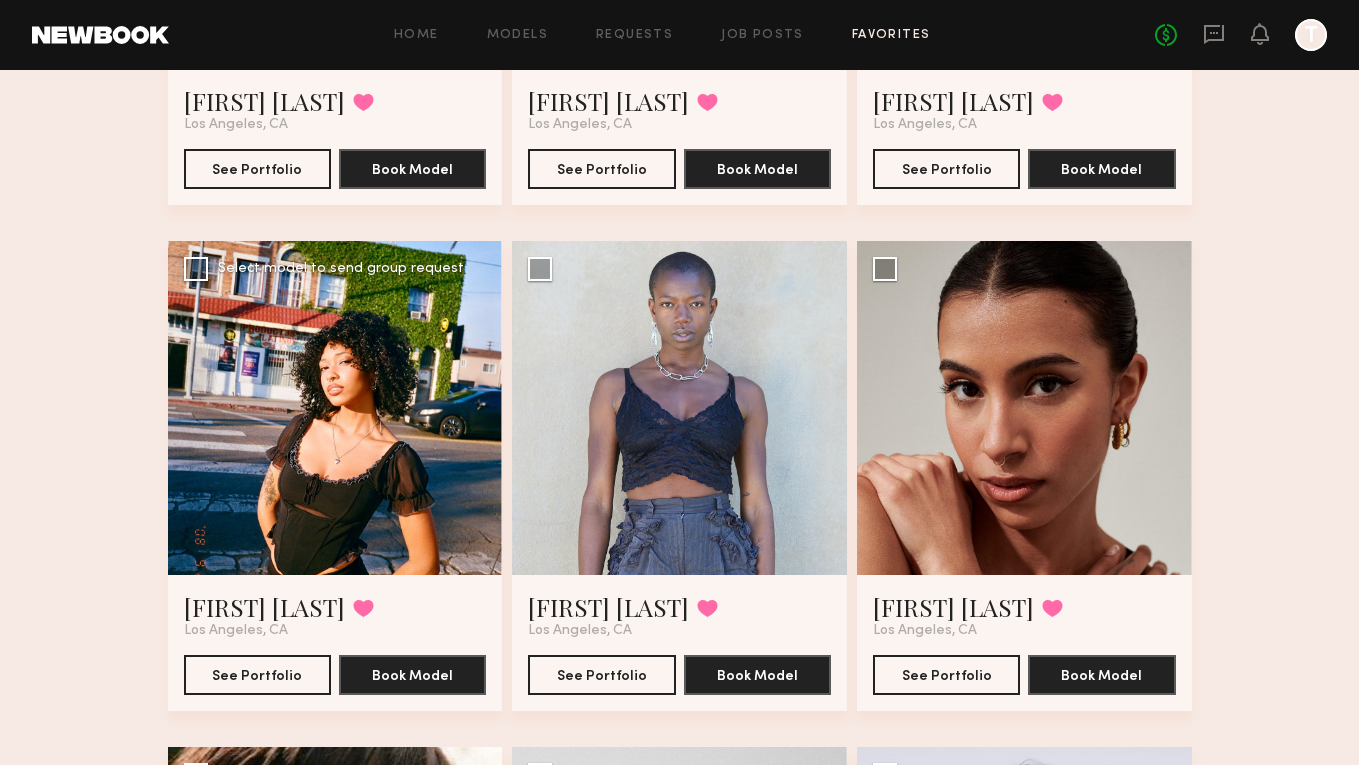 click 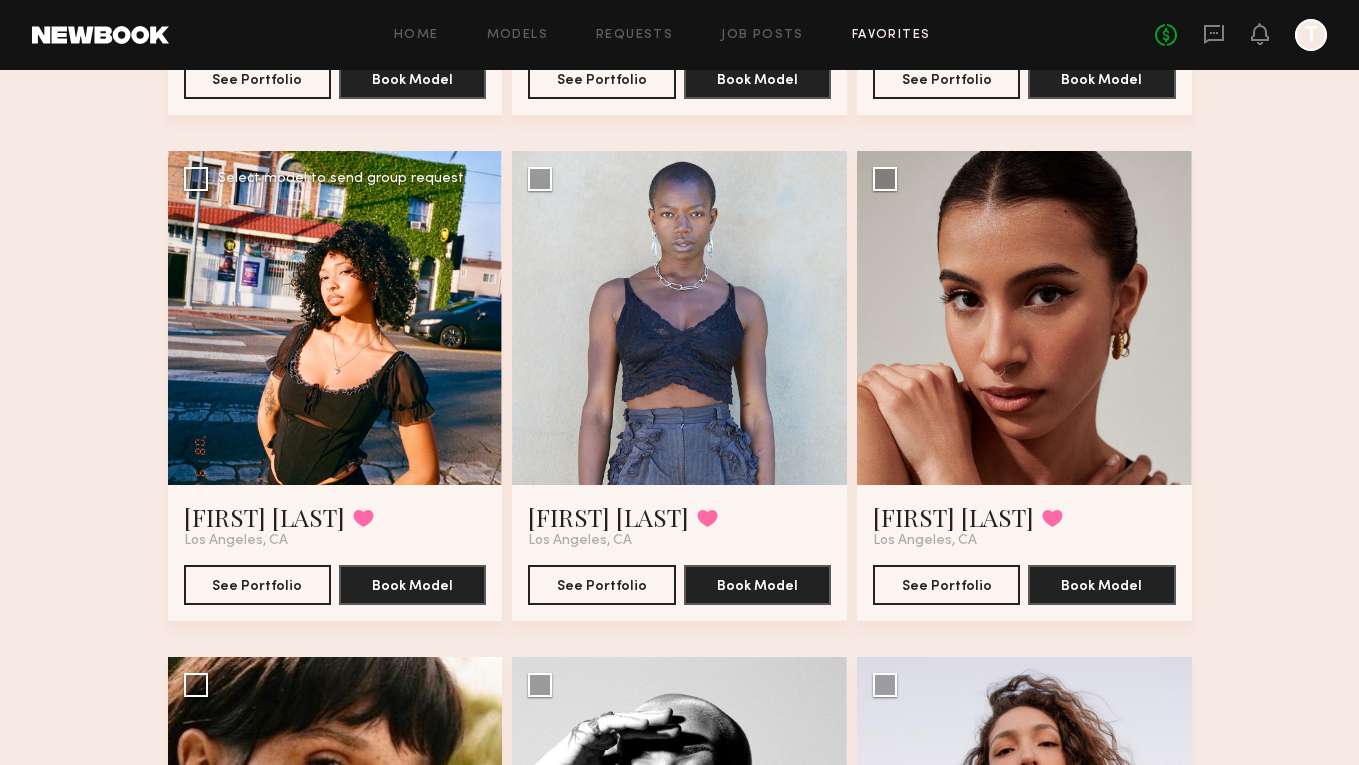 scroll, scrollTop: 598, scrollLeft: 0, axis: vertical 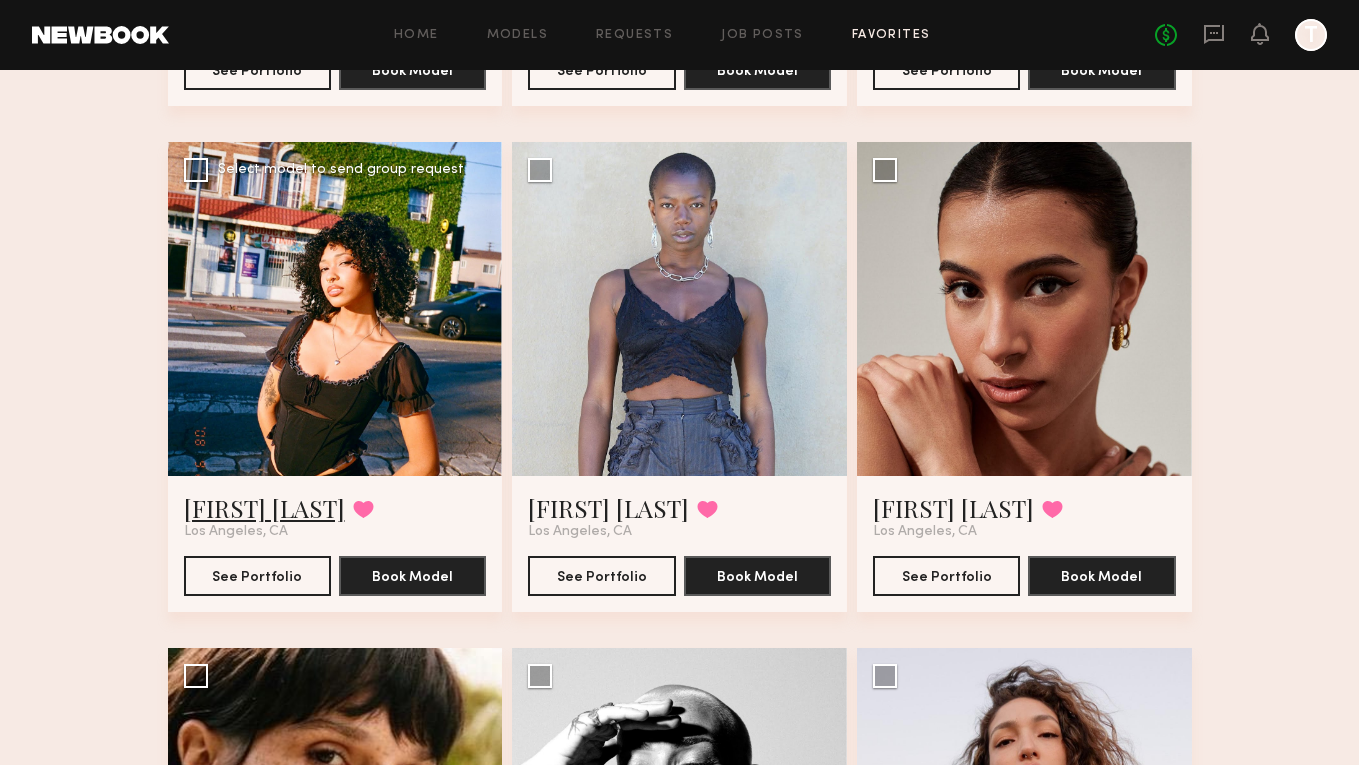 click on "[FIRST] [LAST]" 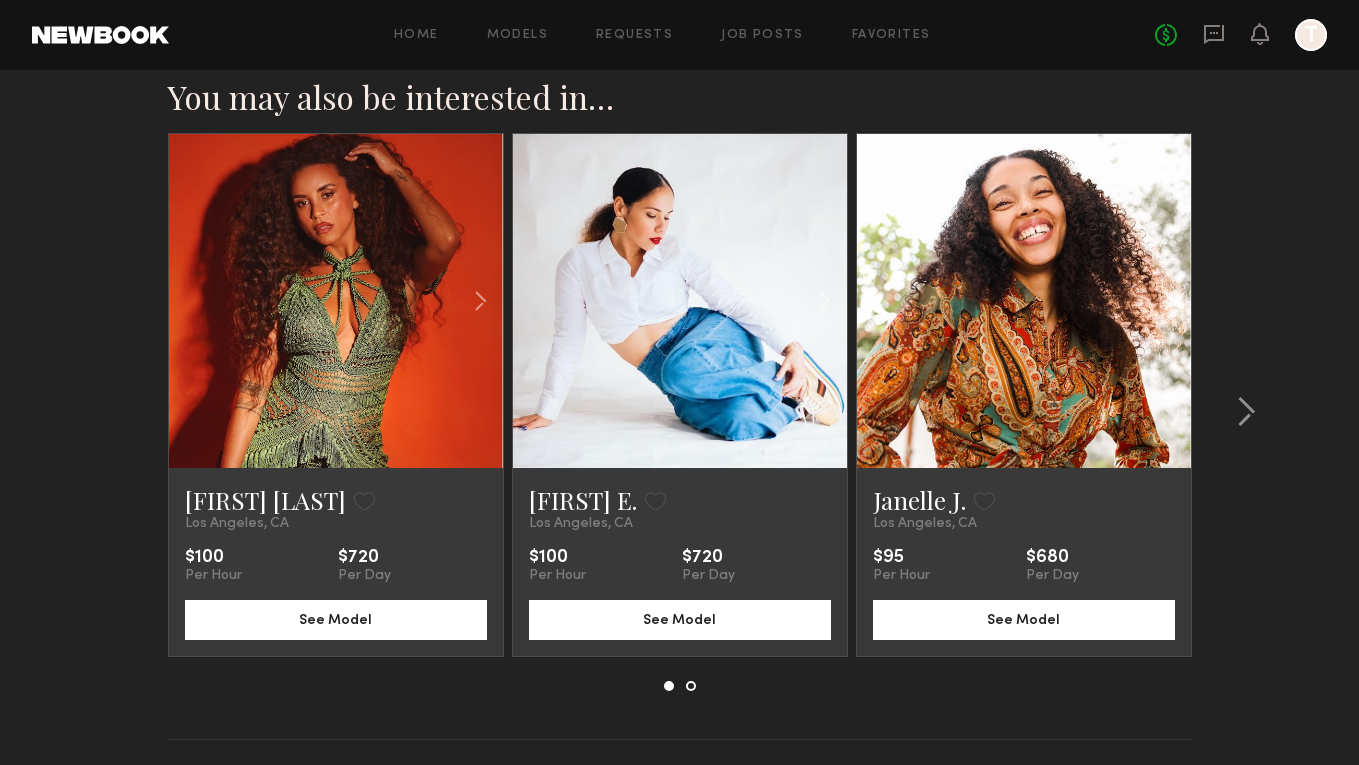 scroll, scrollTop: 1506, scrollLeft: 0, axis: vertical 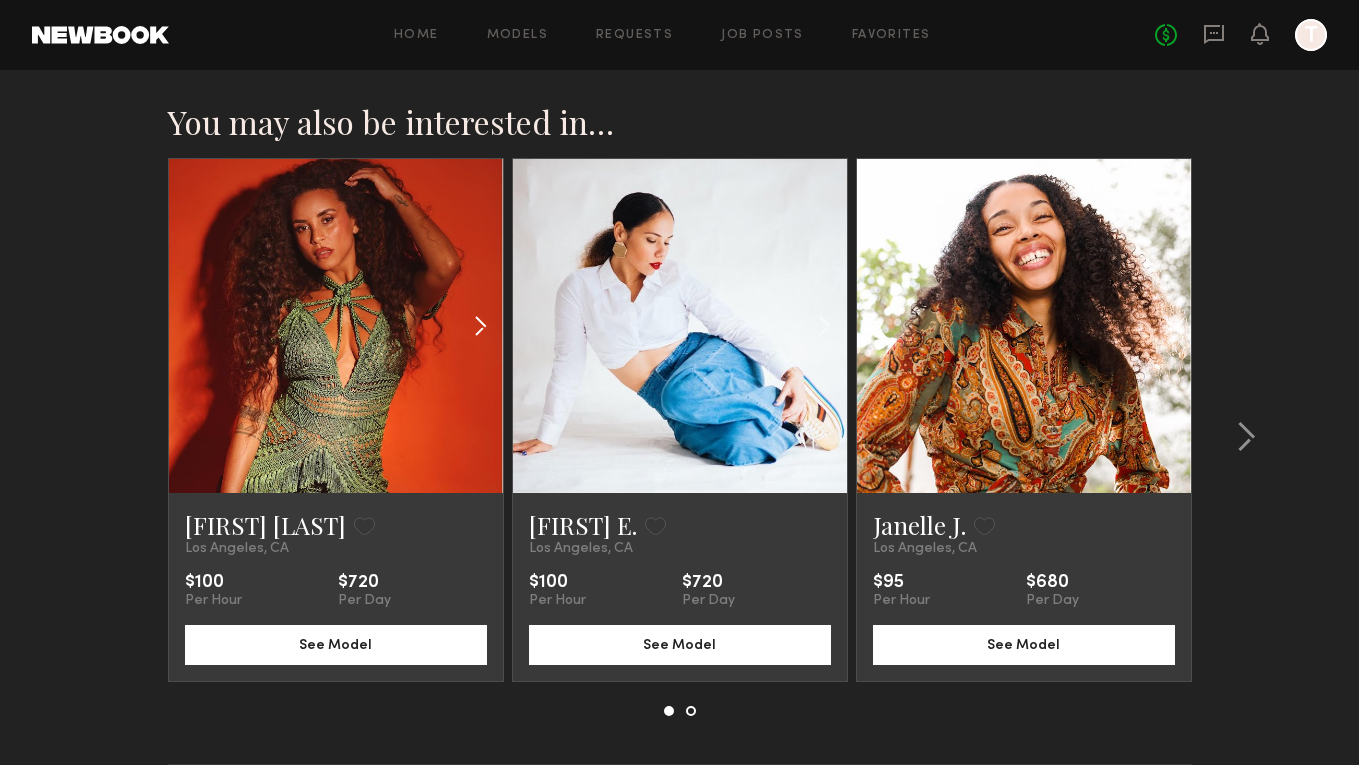 click 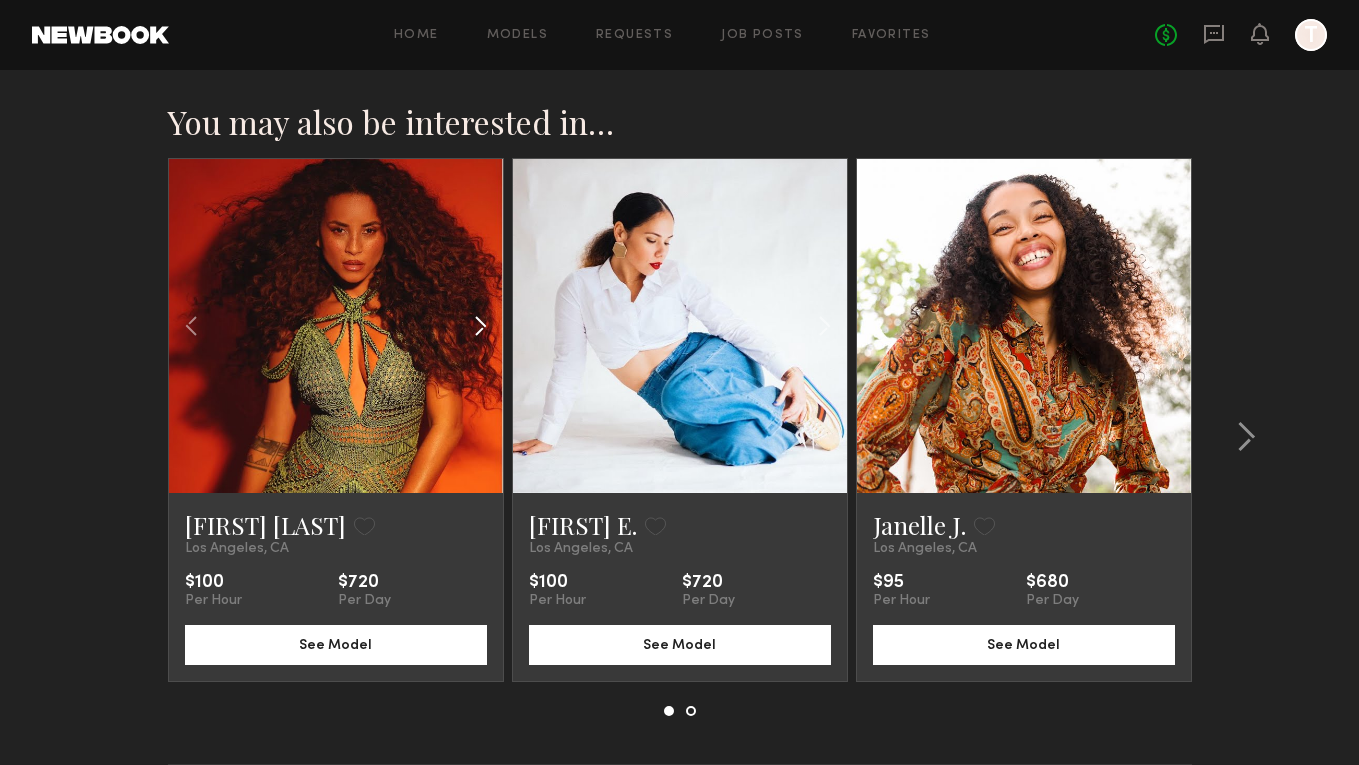 click 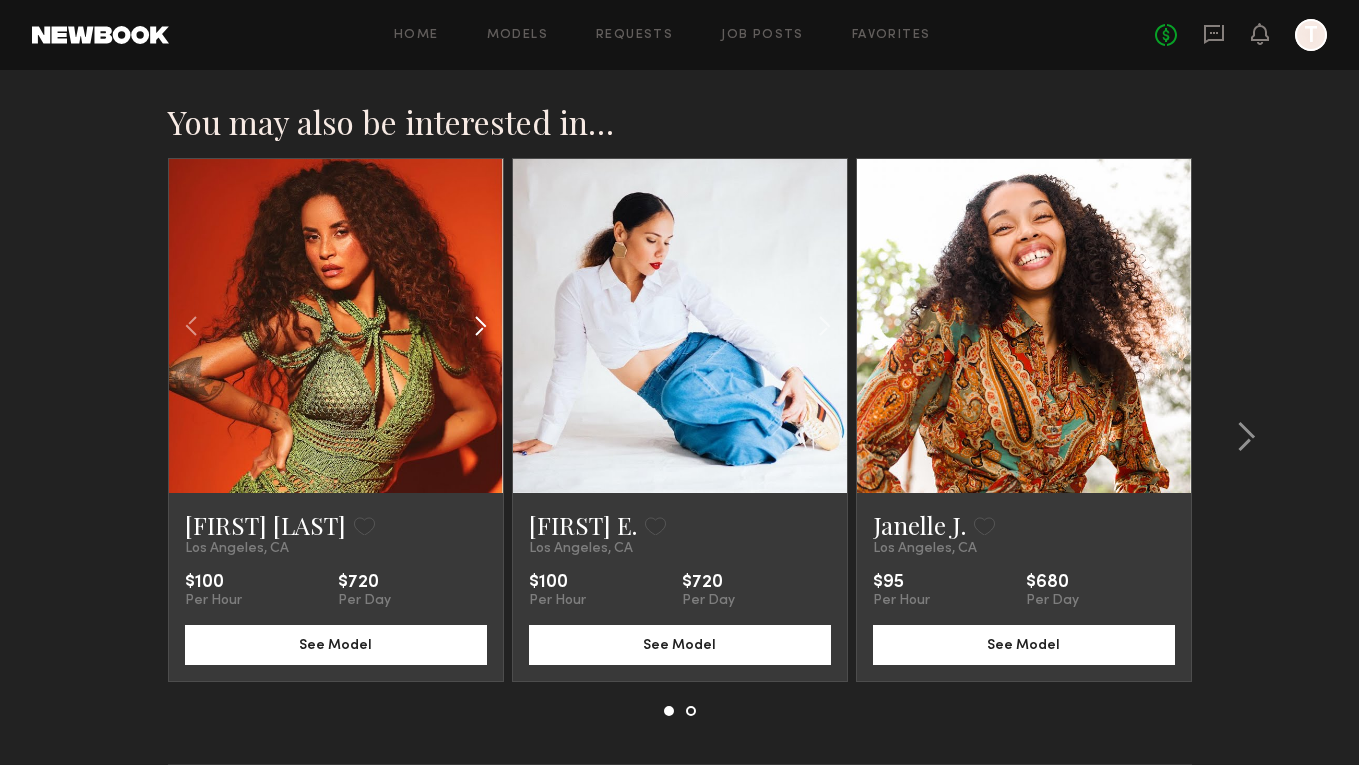 click 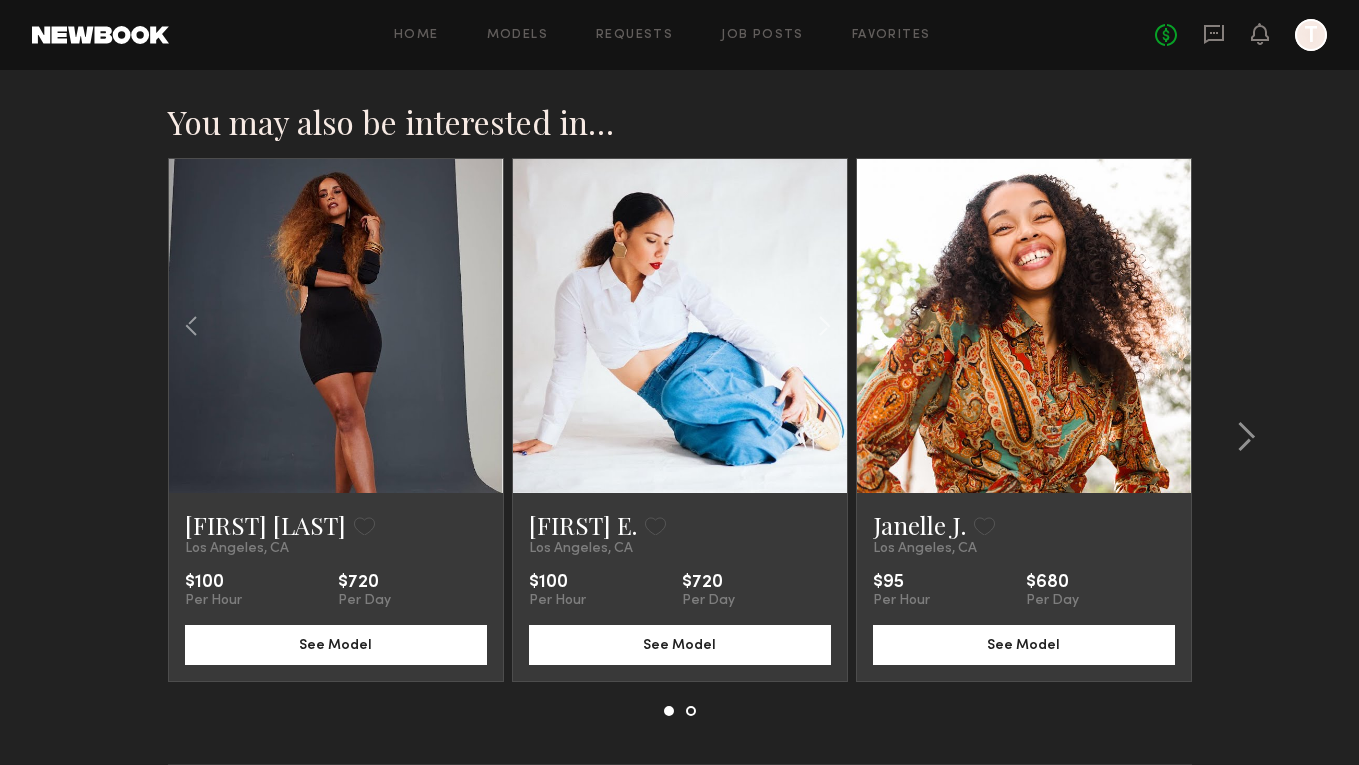 click 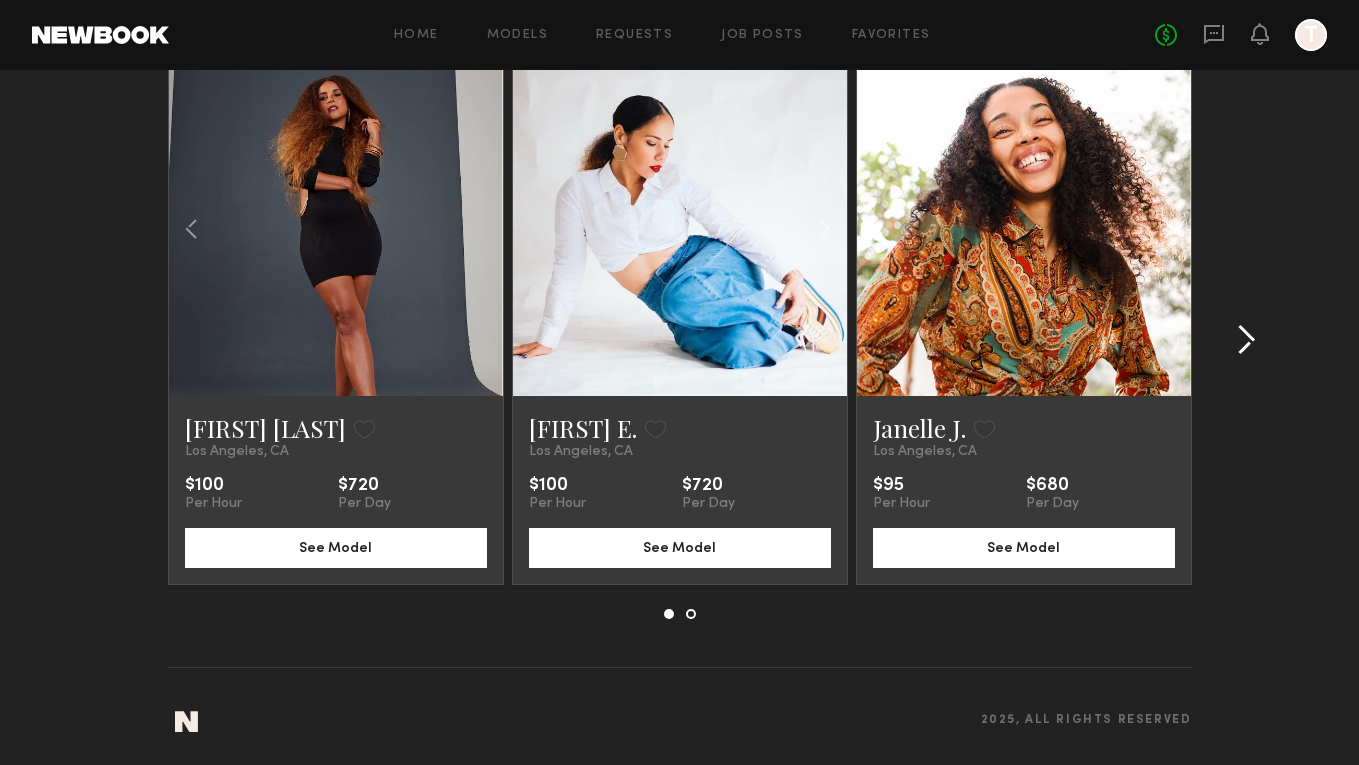 click 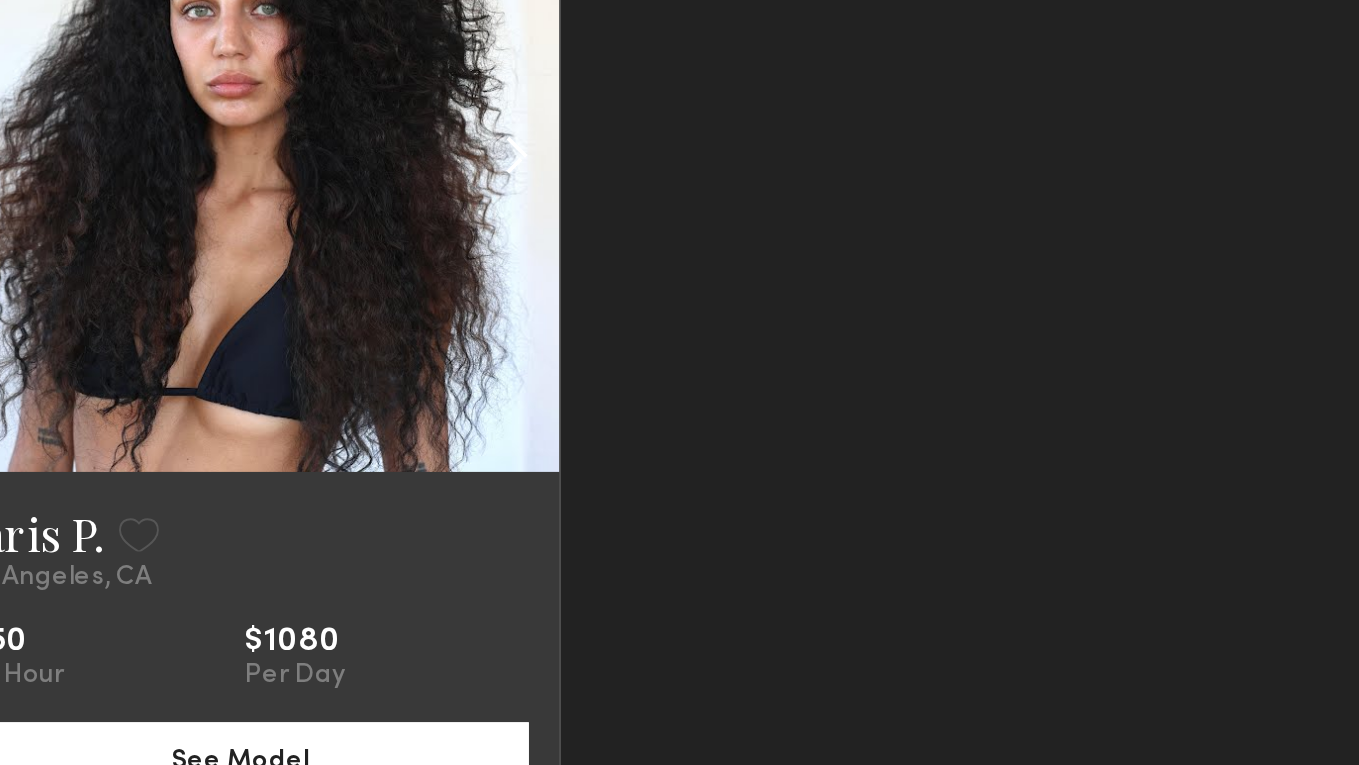 click 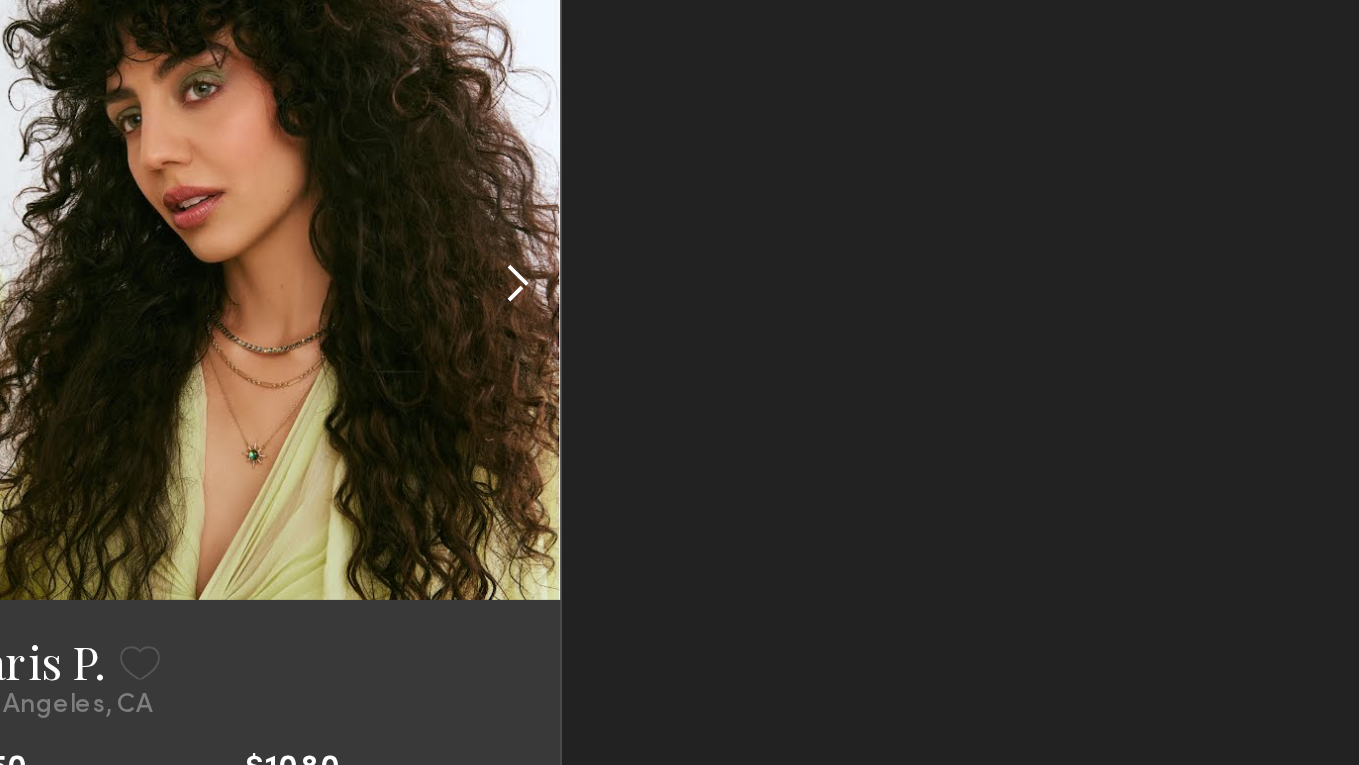 click 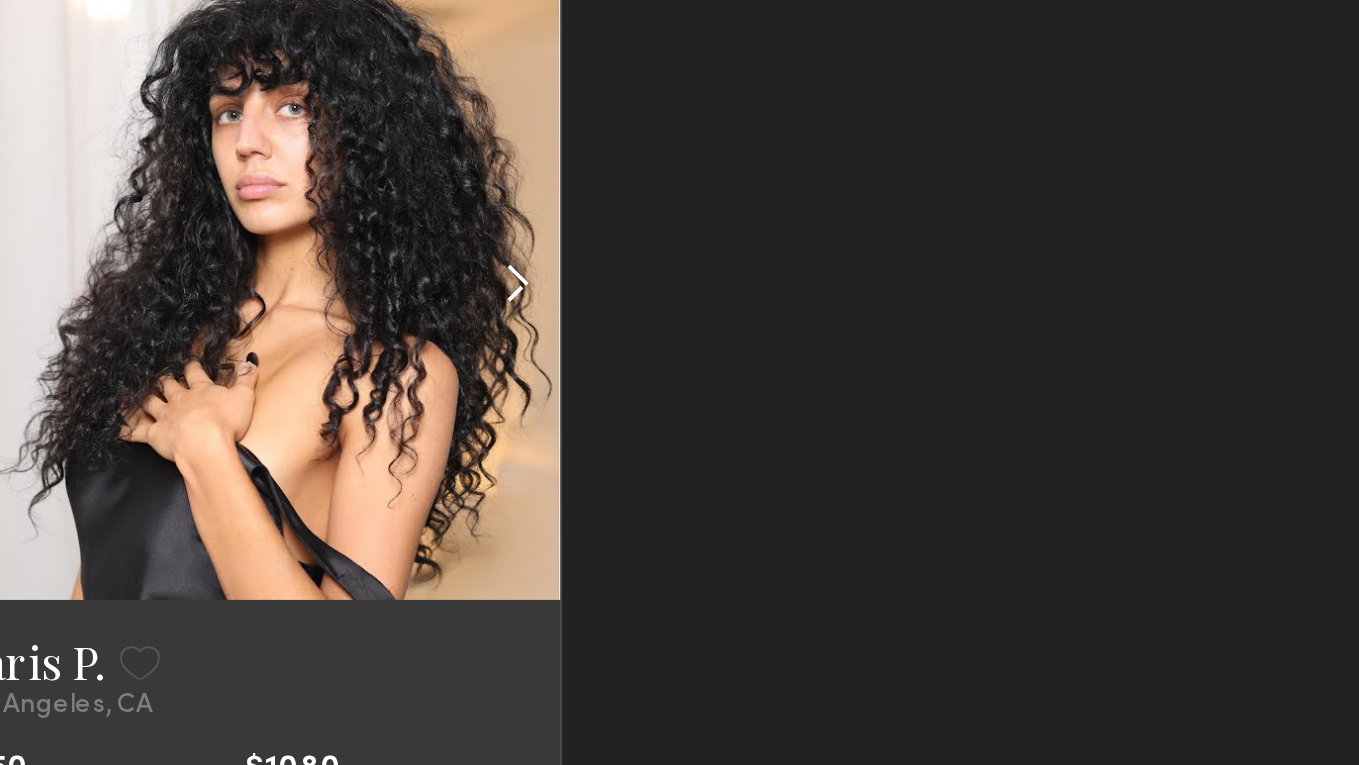 click 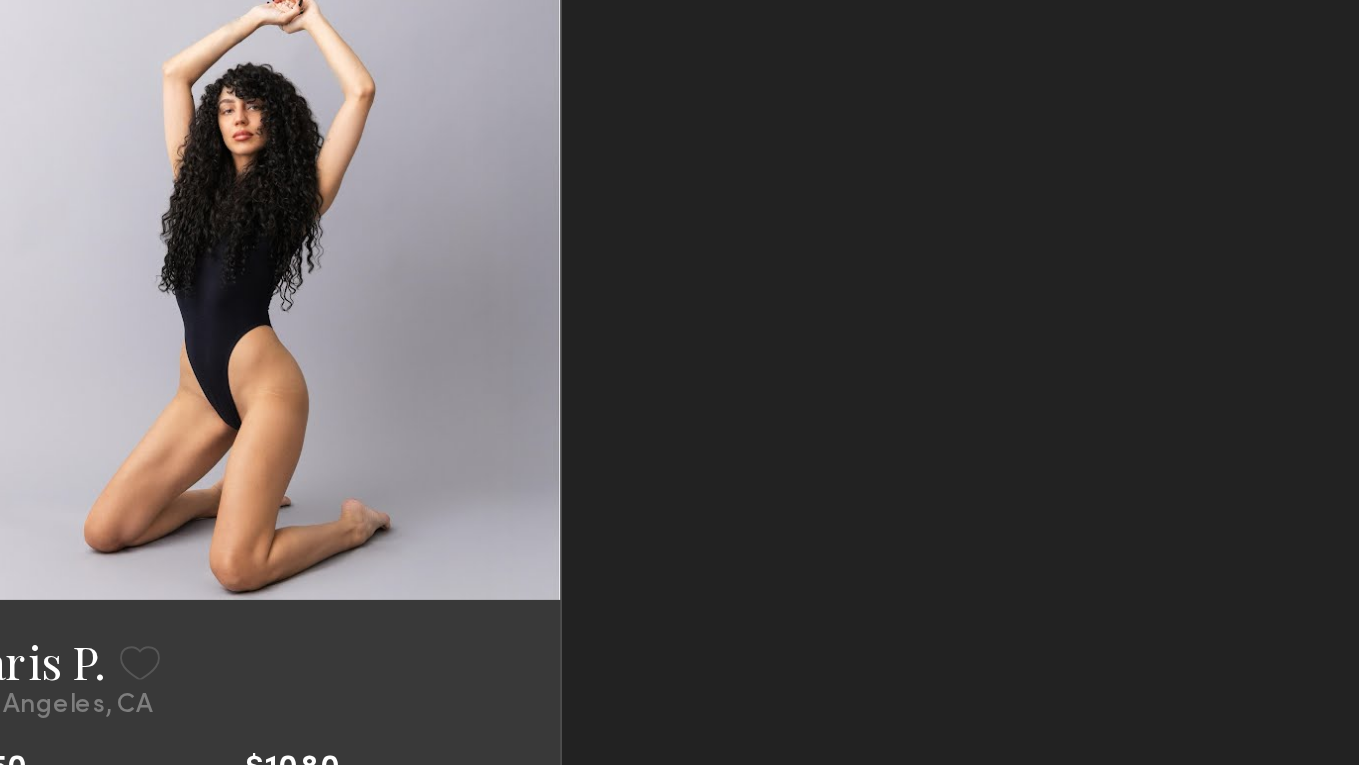 click 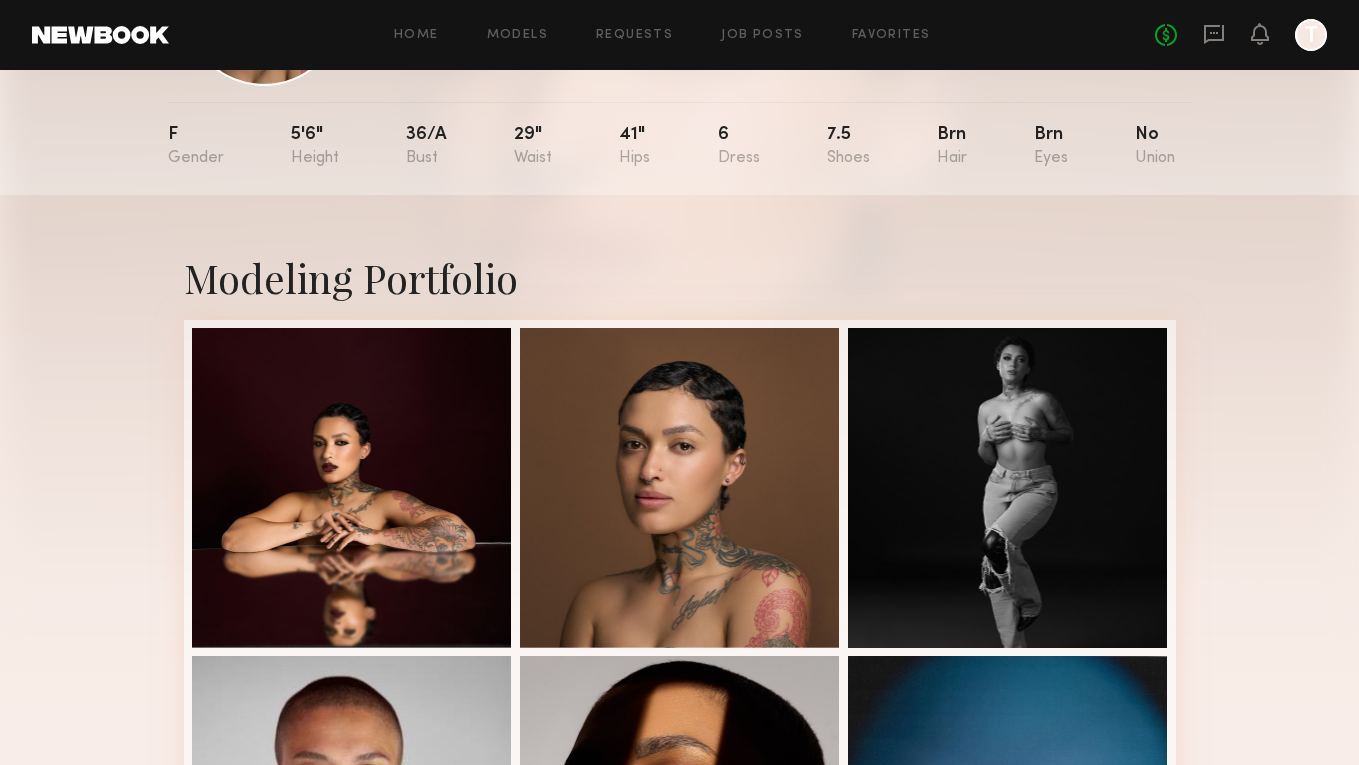 scroll, scrollTop: 0, scrollLeft: 0, axis: both 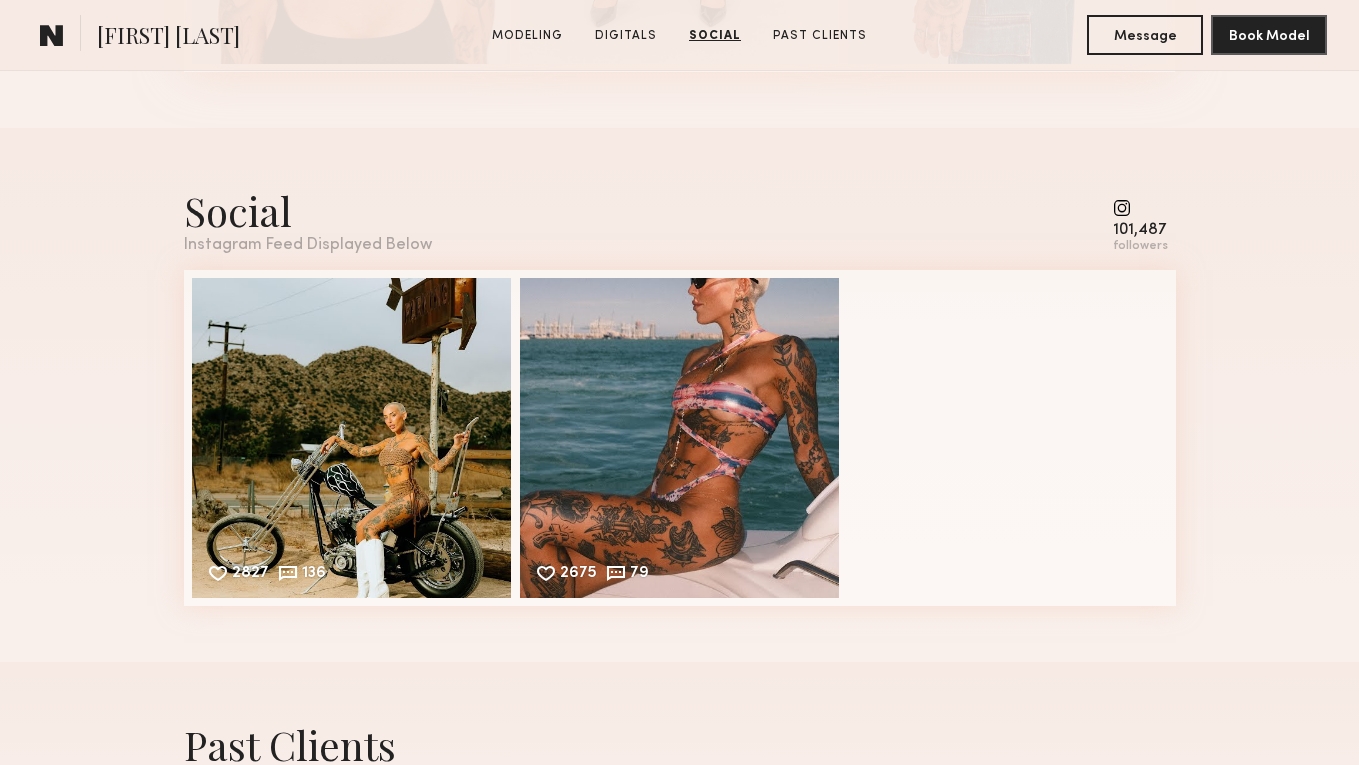 click at bounding box center (1140, 208) 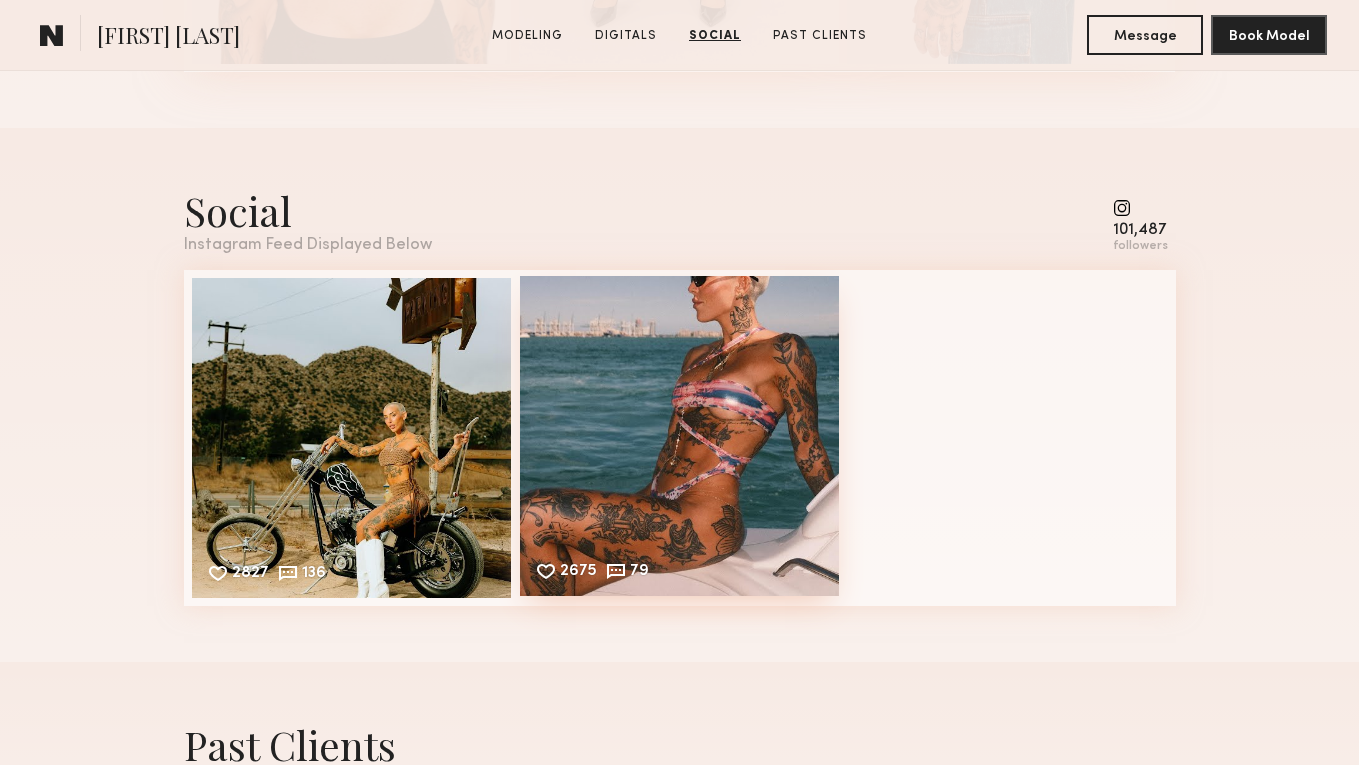 click on "2675 79  Likes & comments displayed  to show model’s engagement" at bounding box center (680, 436) 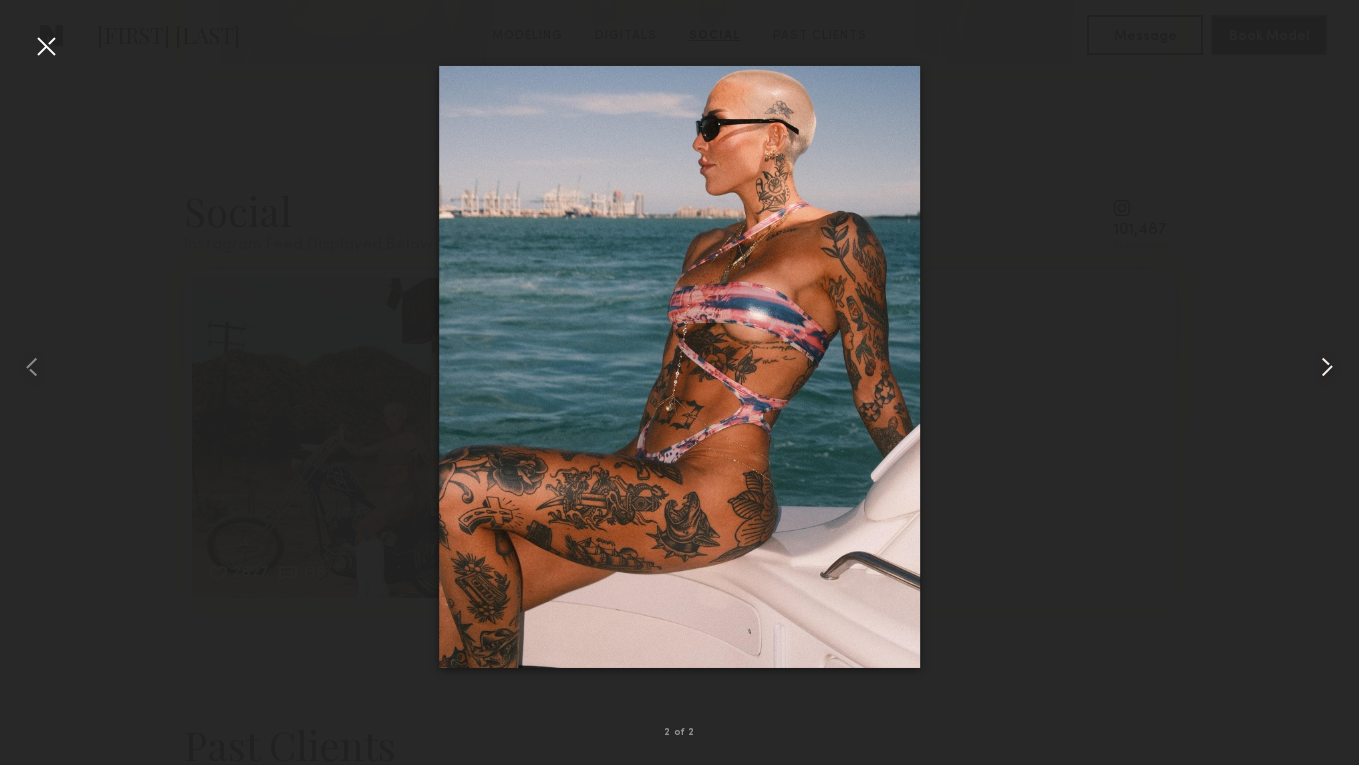 click at bounding box center (1327, 367) 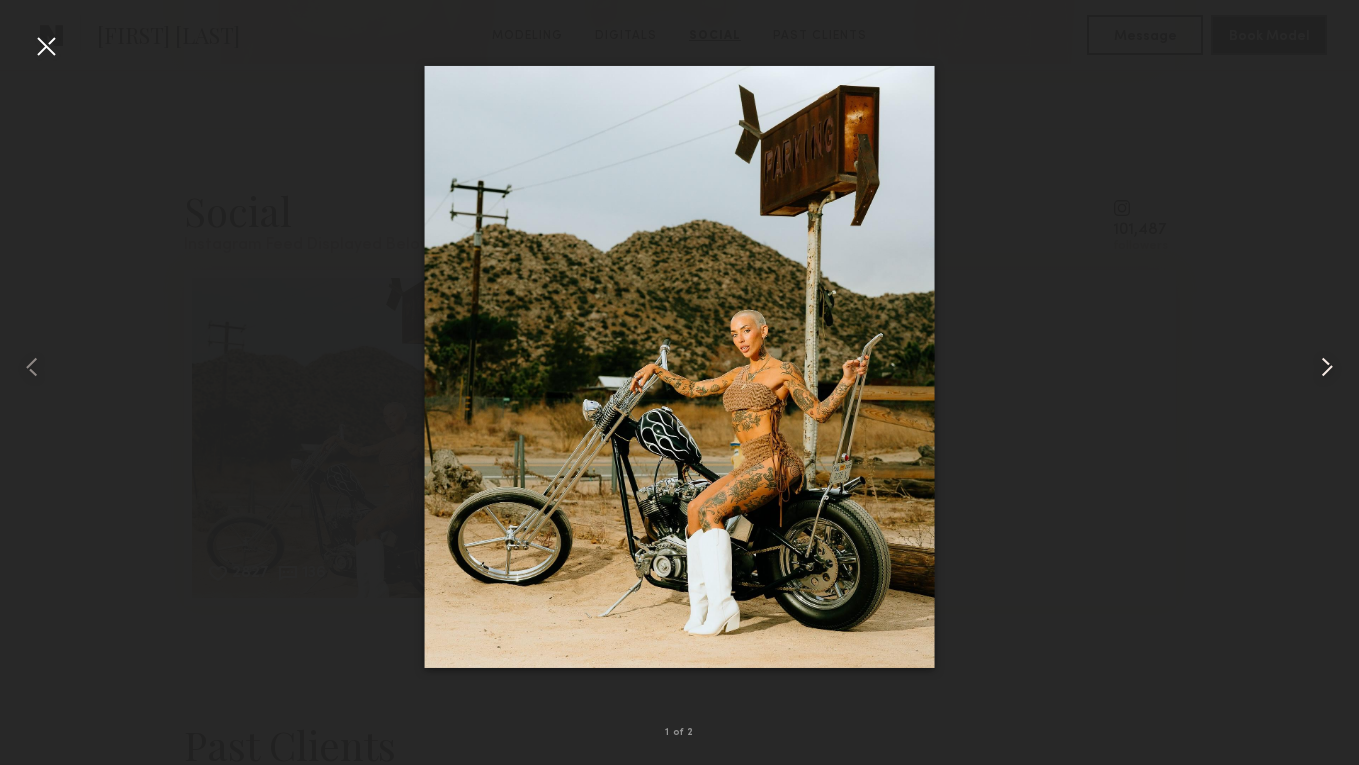 click at bounding box center (1327, 367) 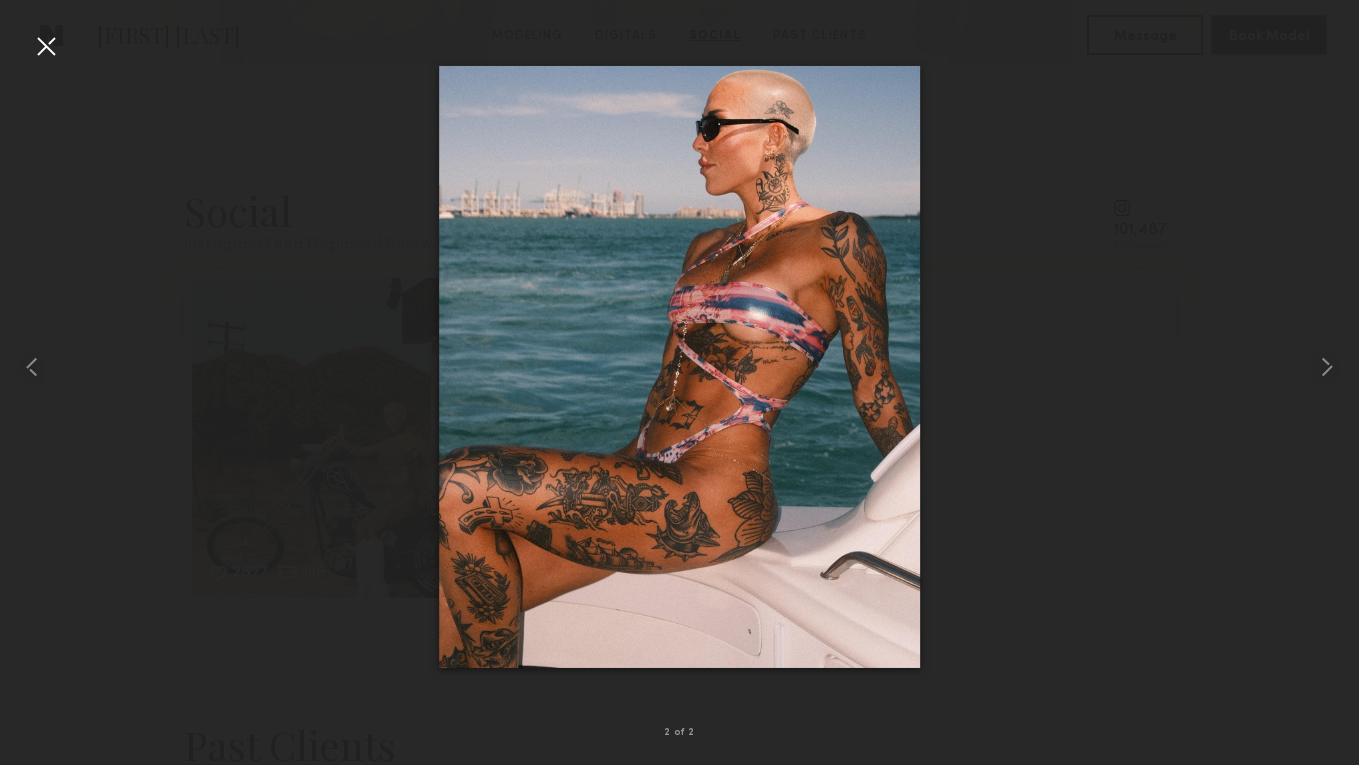 click at bounding box center [46, 46] 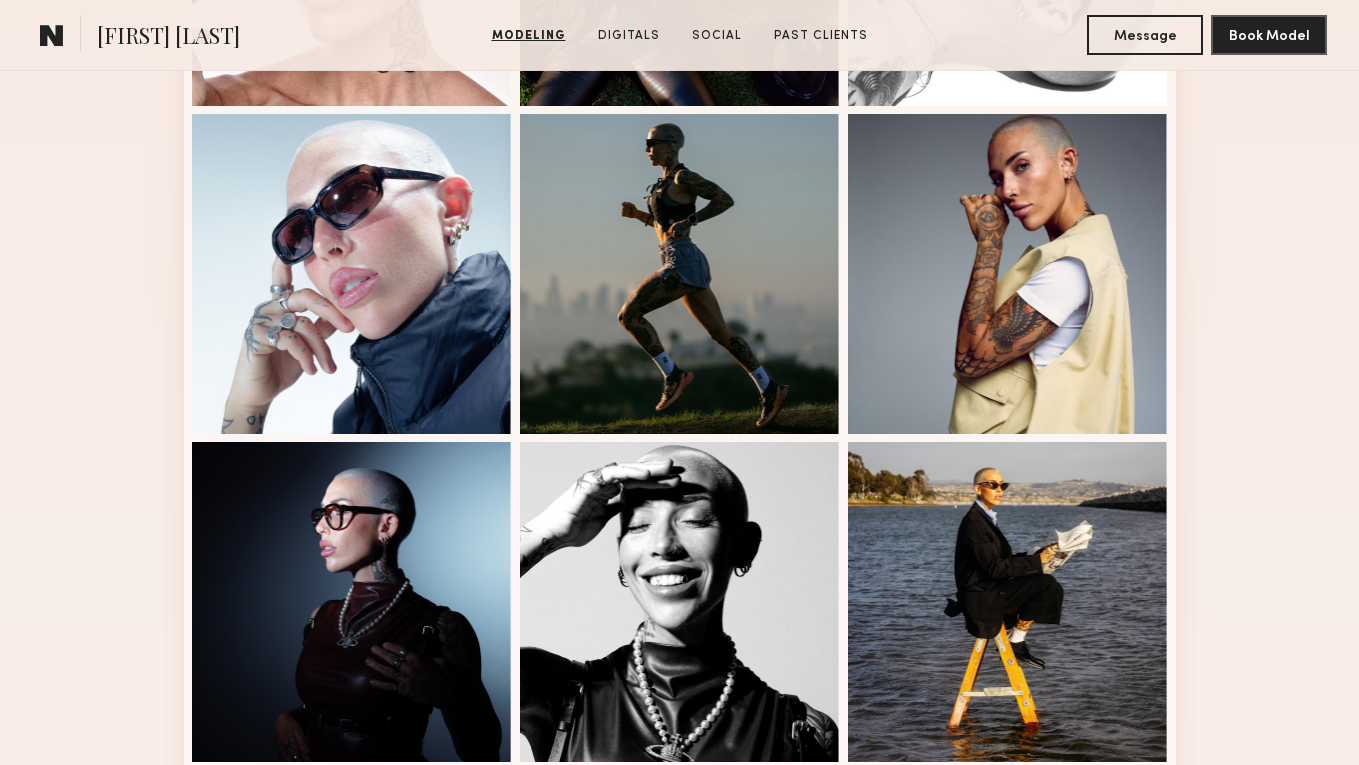 scroll, scrollTop: 0, scrollLeft: 0, axis: both 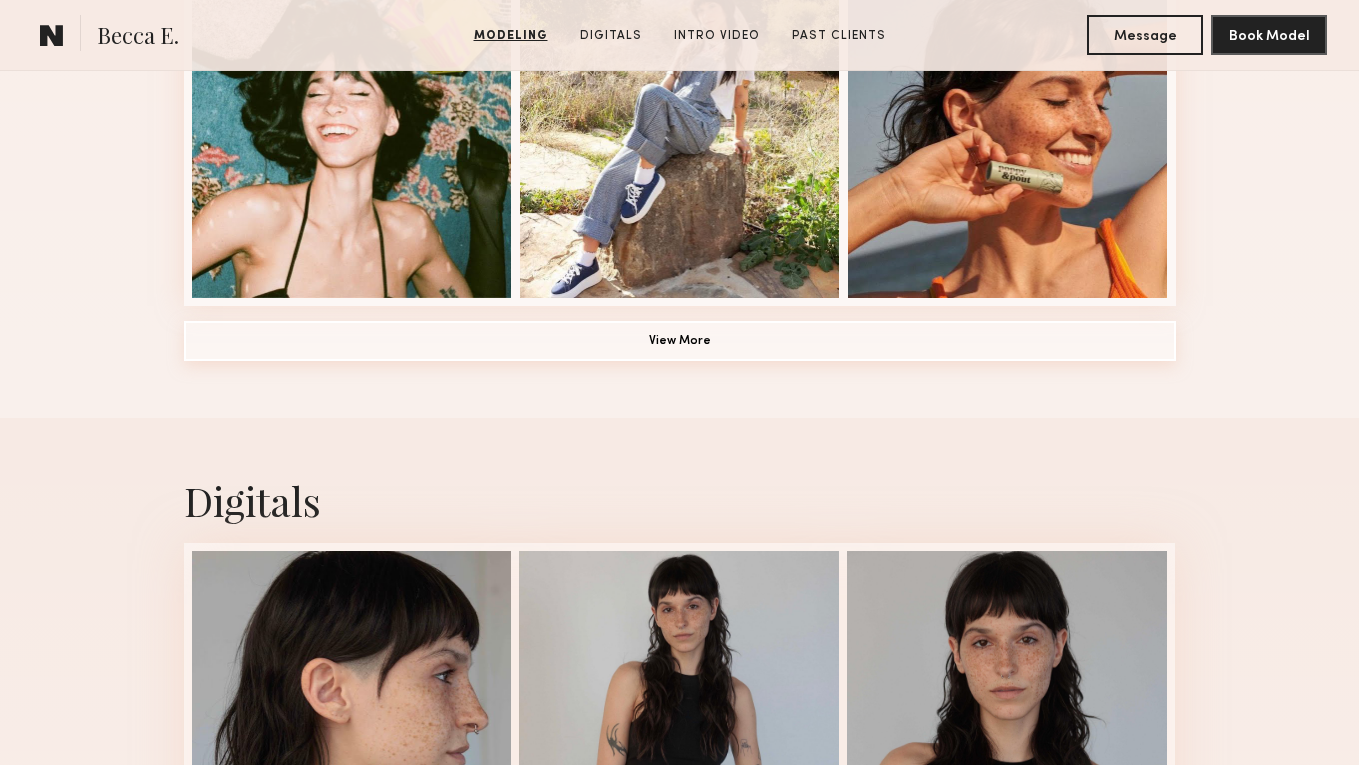 click on "View More" 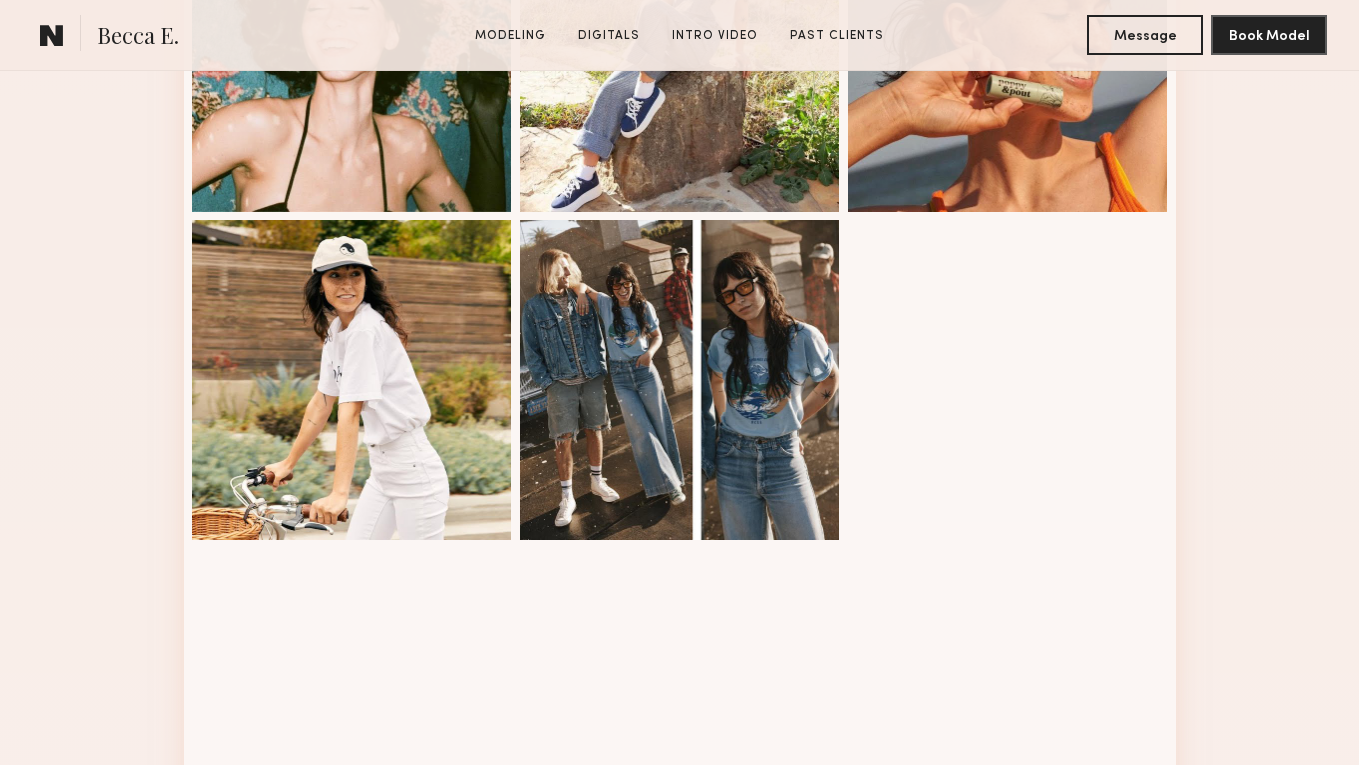 scroll, scrollTop: 1679, scrollLeft: 0, axis: vertical 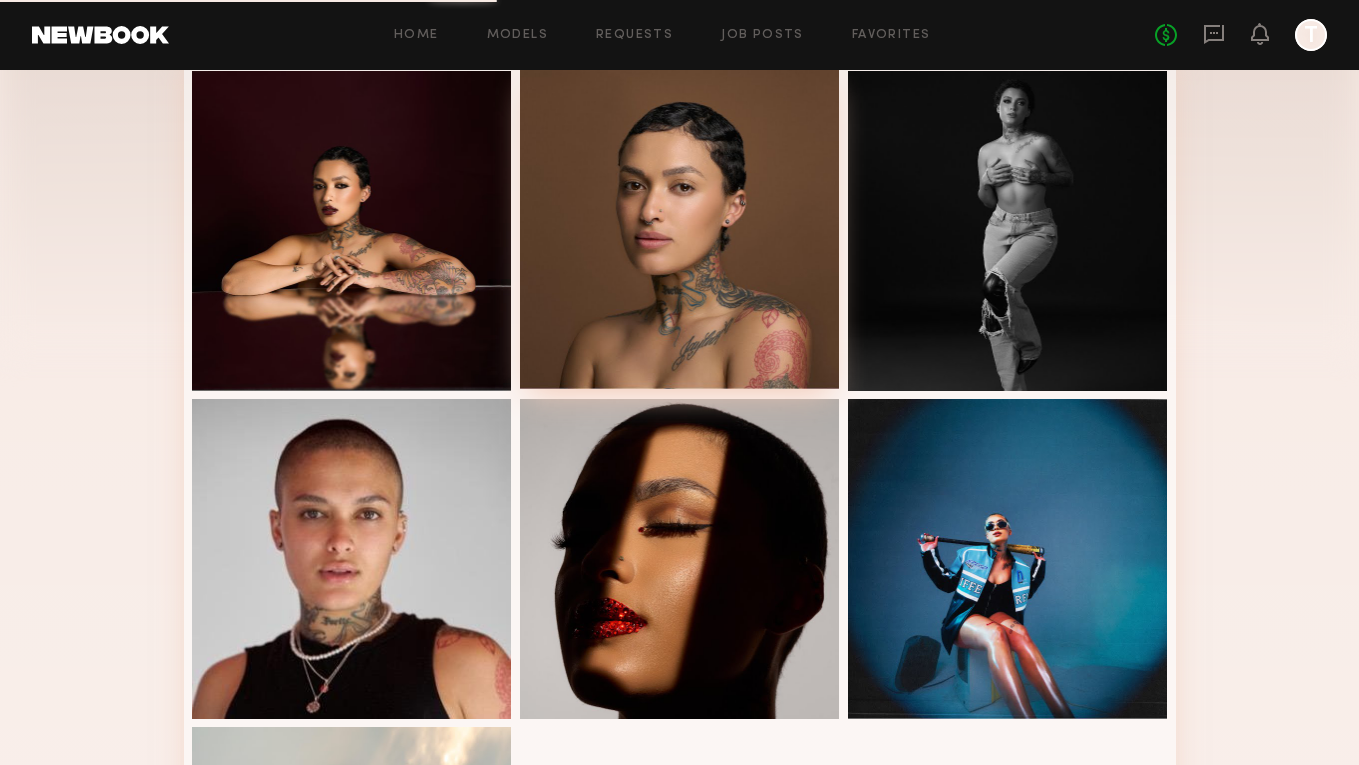 click at bounding box center [680, 229] 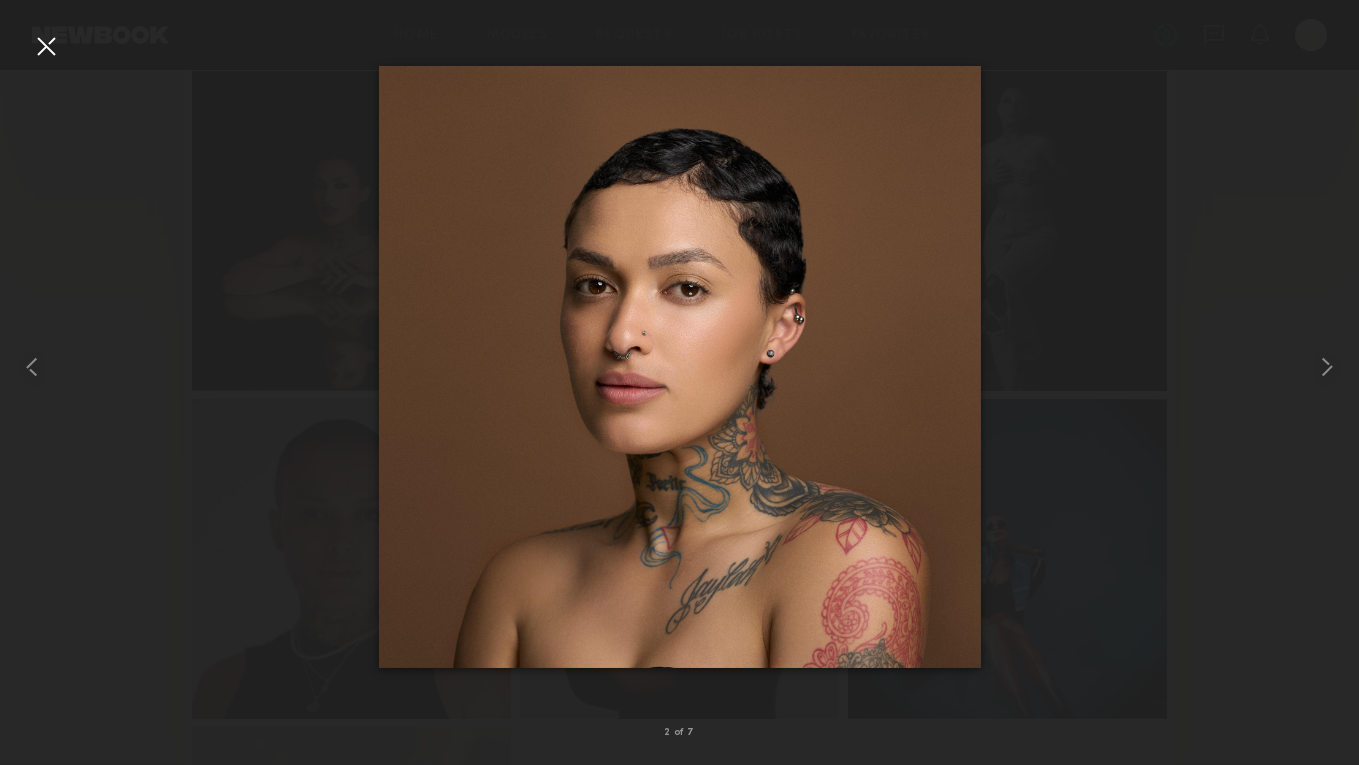 click at bounding box center [46, 46] 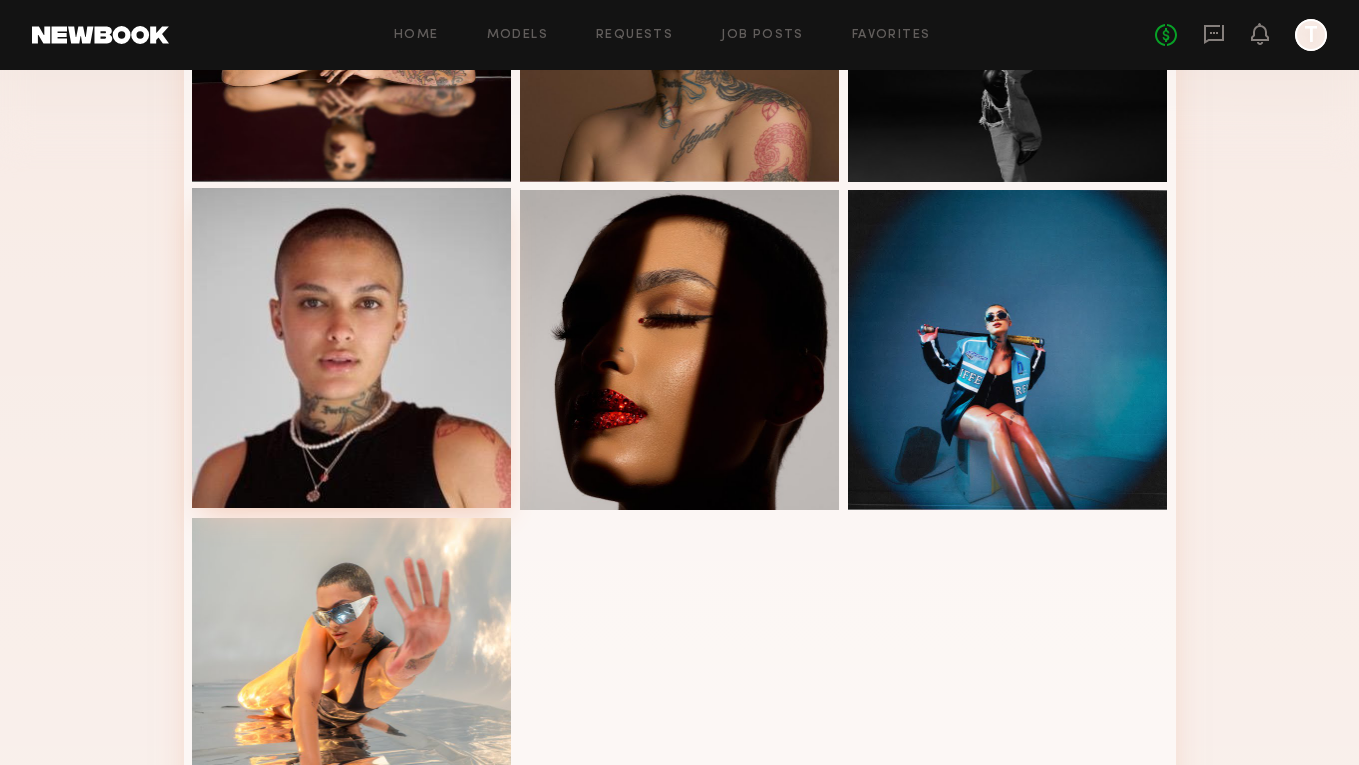 scroll, scrollTop: 662, scrollLeft: 0, axis: vertical 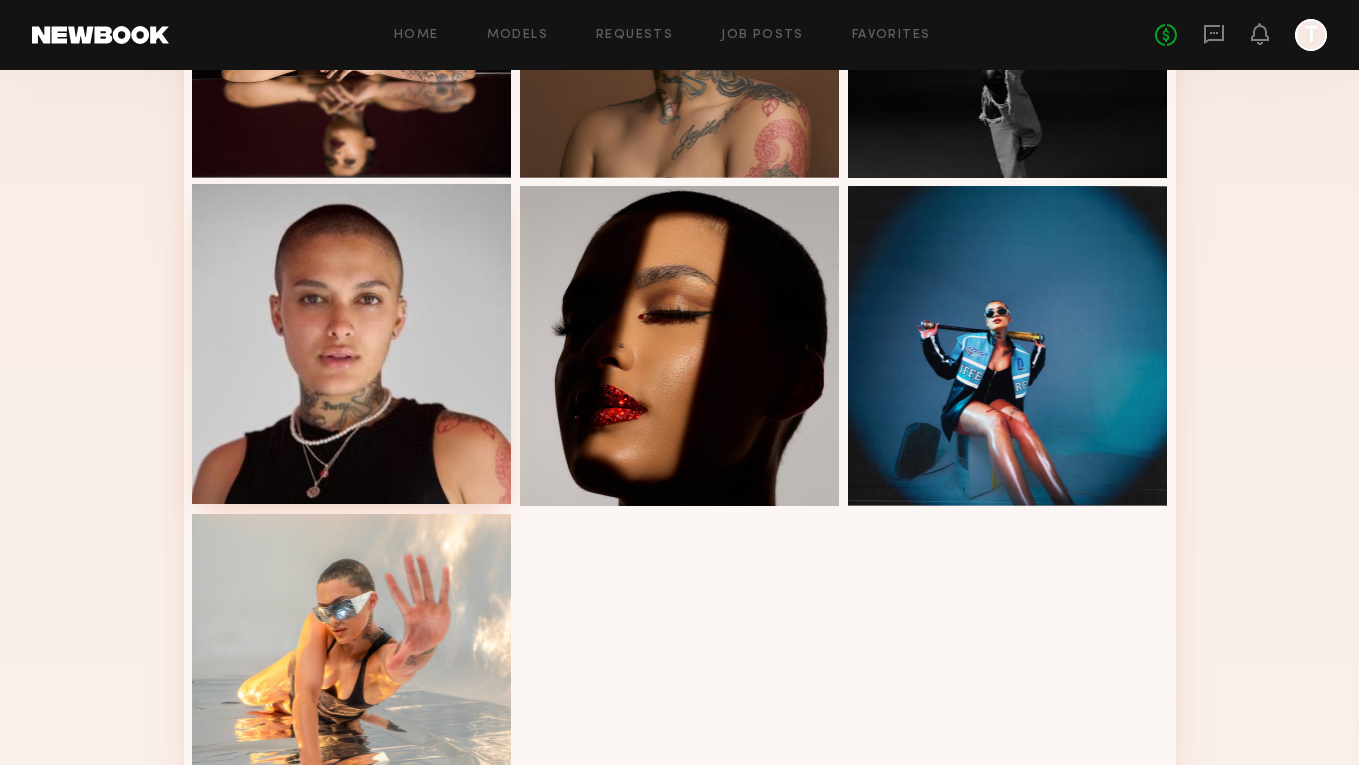 click at bounding box center (352, 344) 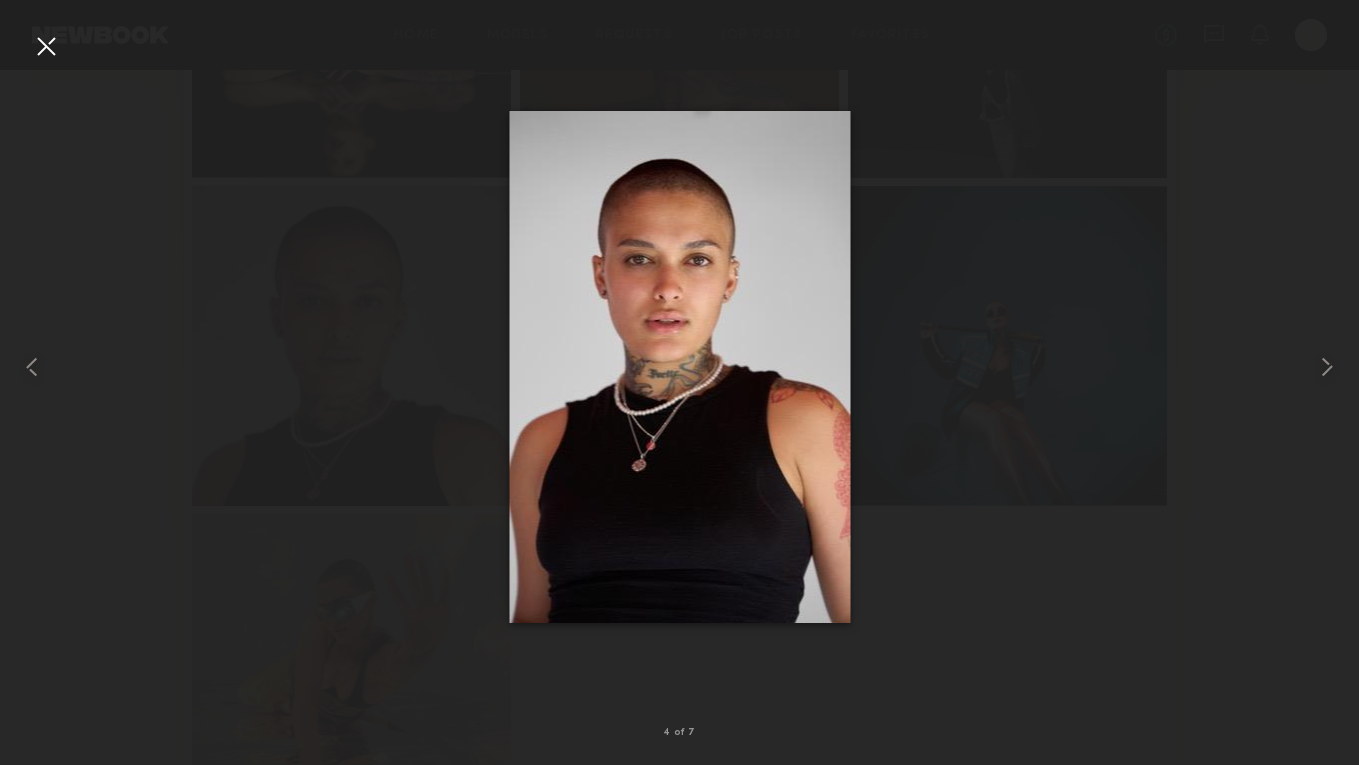 click at bounding box center (46, 46) 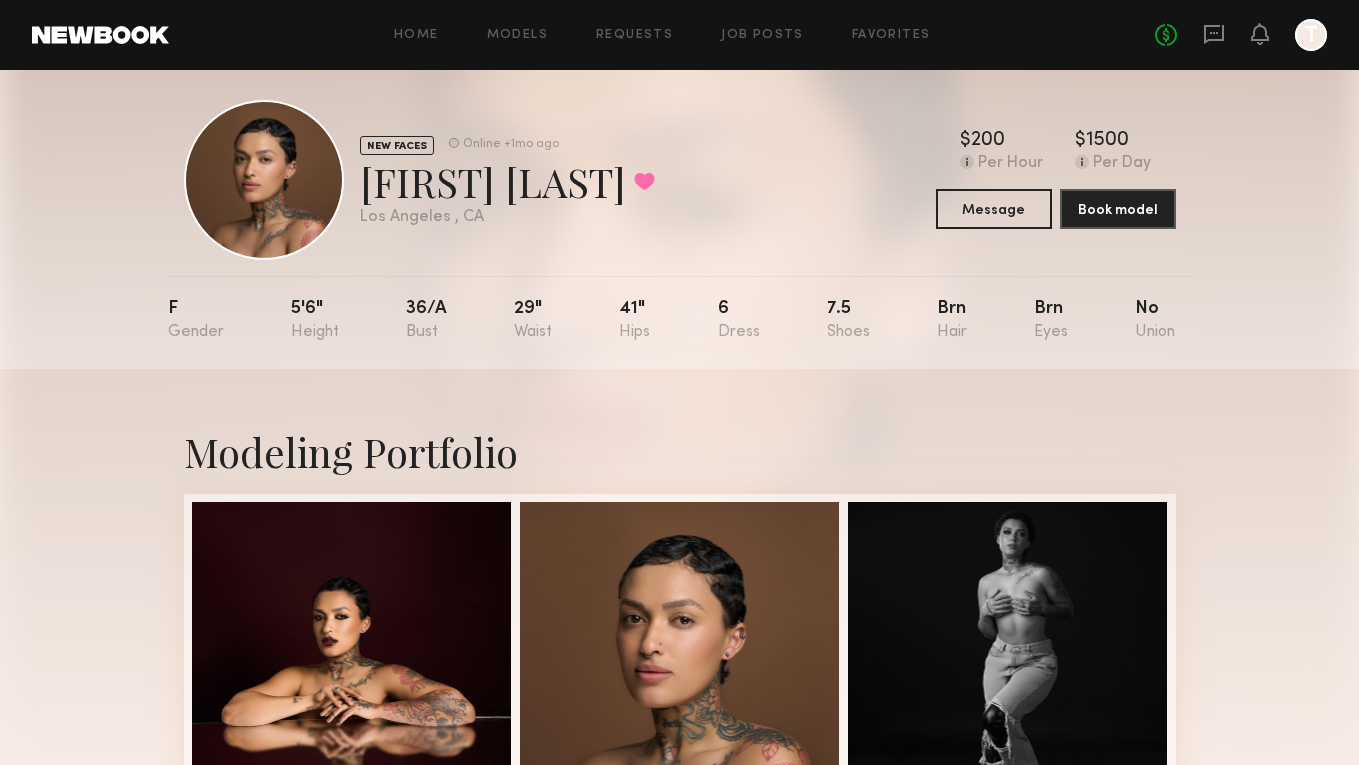scroll, scrollTop: 0, scrollLeft: 0, axis: both 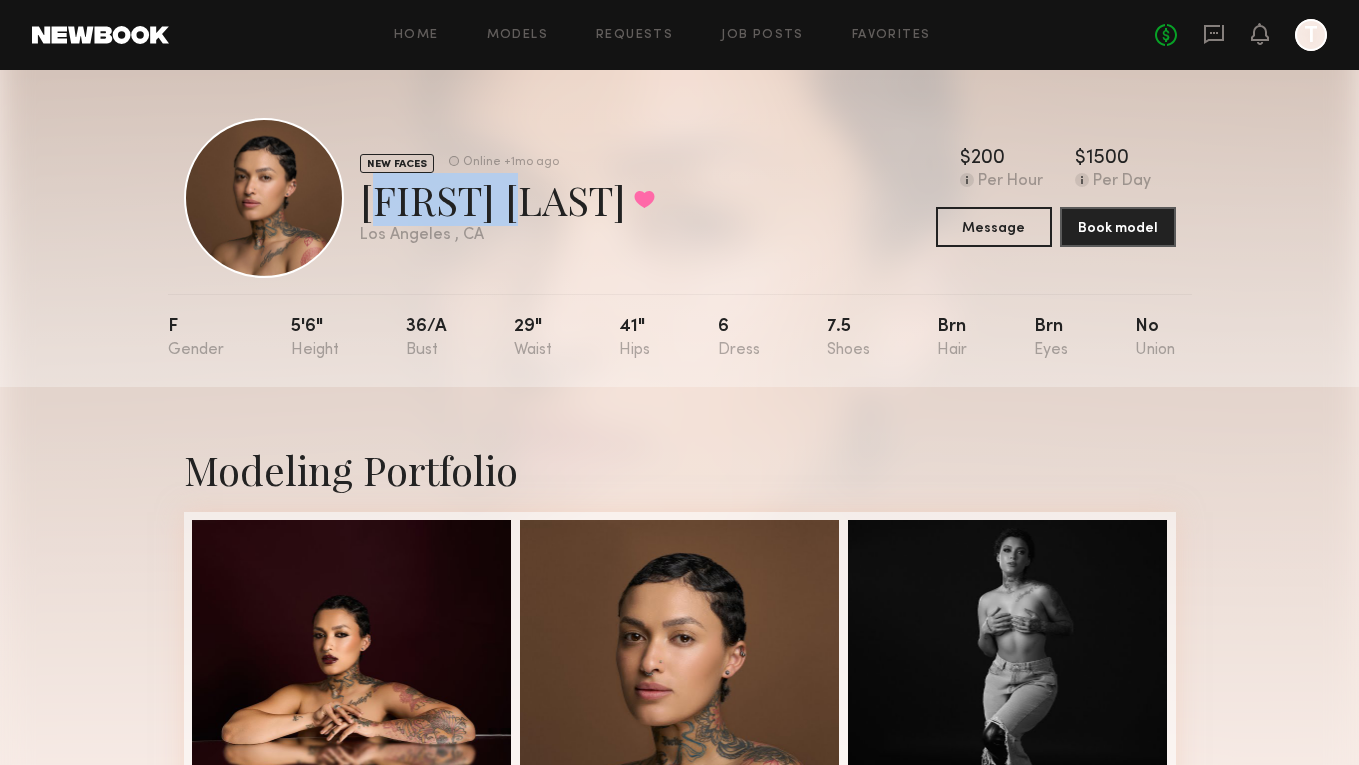 drag, startPoint x: 362, startPoint y: 206, endPoint x: 546, endPoint y: 203, distance: 184.02446 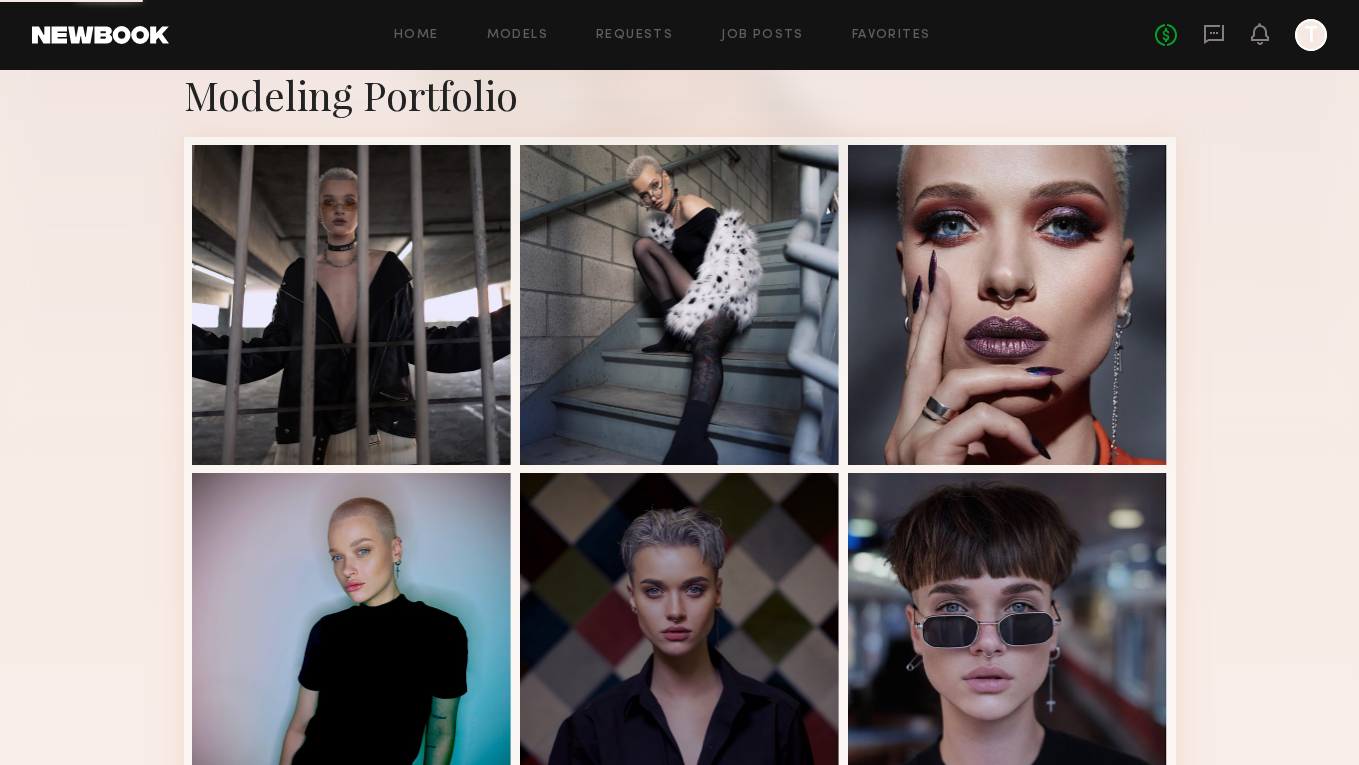 scroll, scrollTop: 404, scrollLeft: 0, axis: vertical 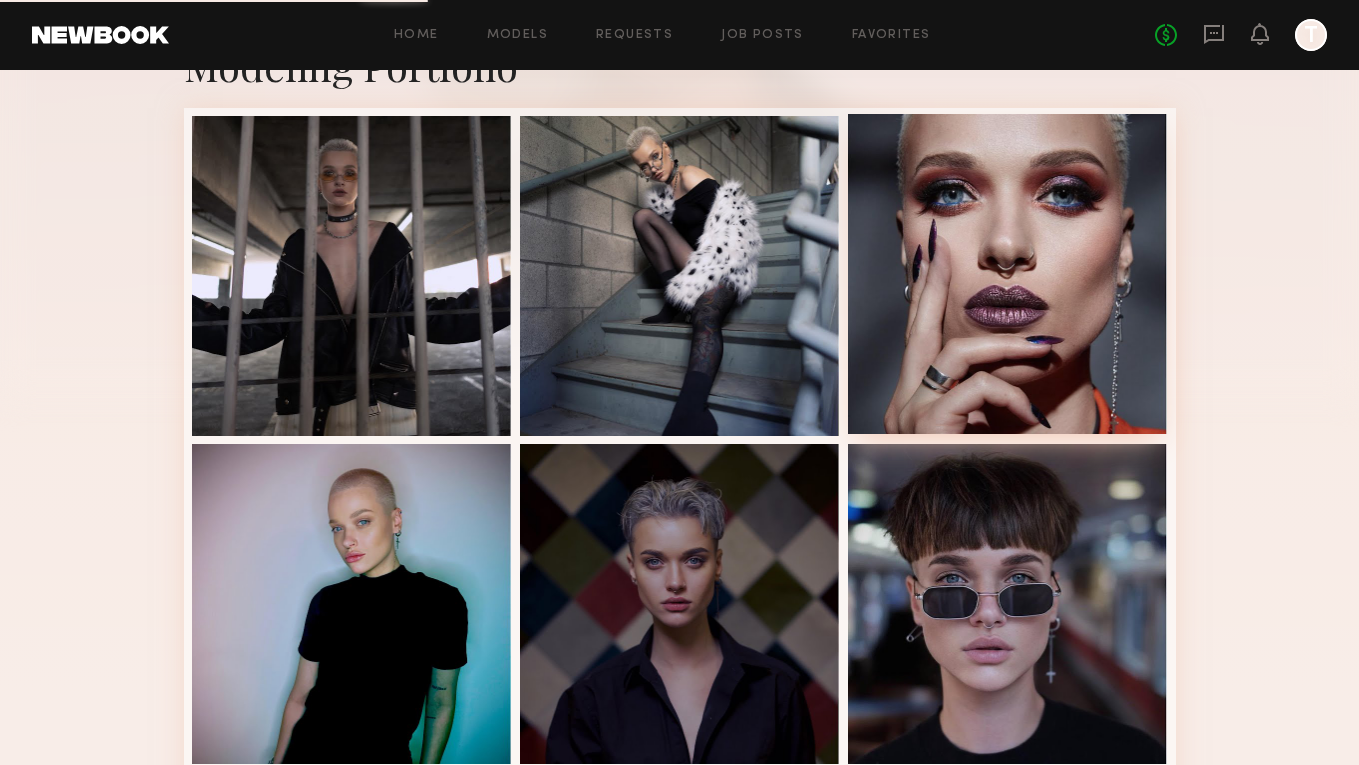 click at bounding box center (1008, 274) 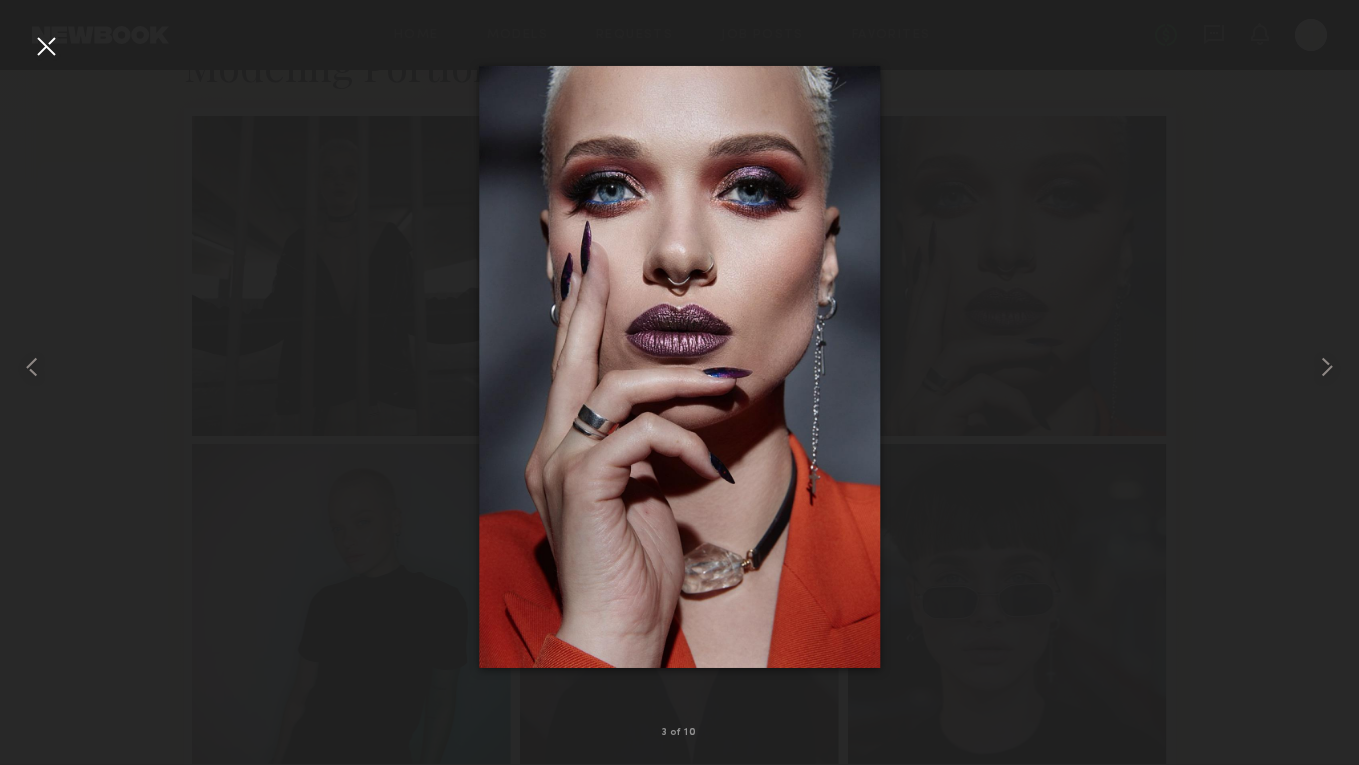 click at bounding box center [46, 46] 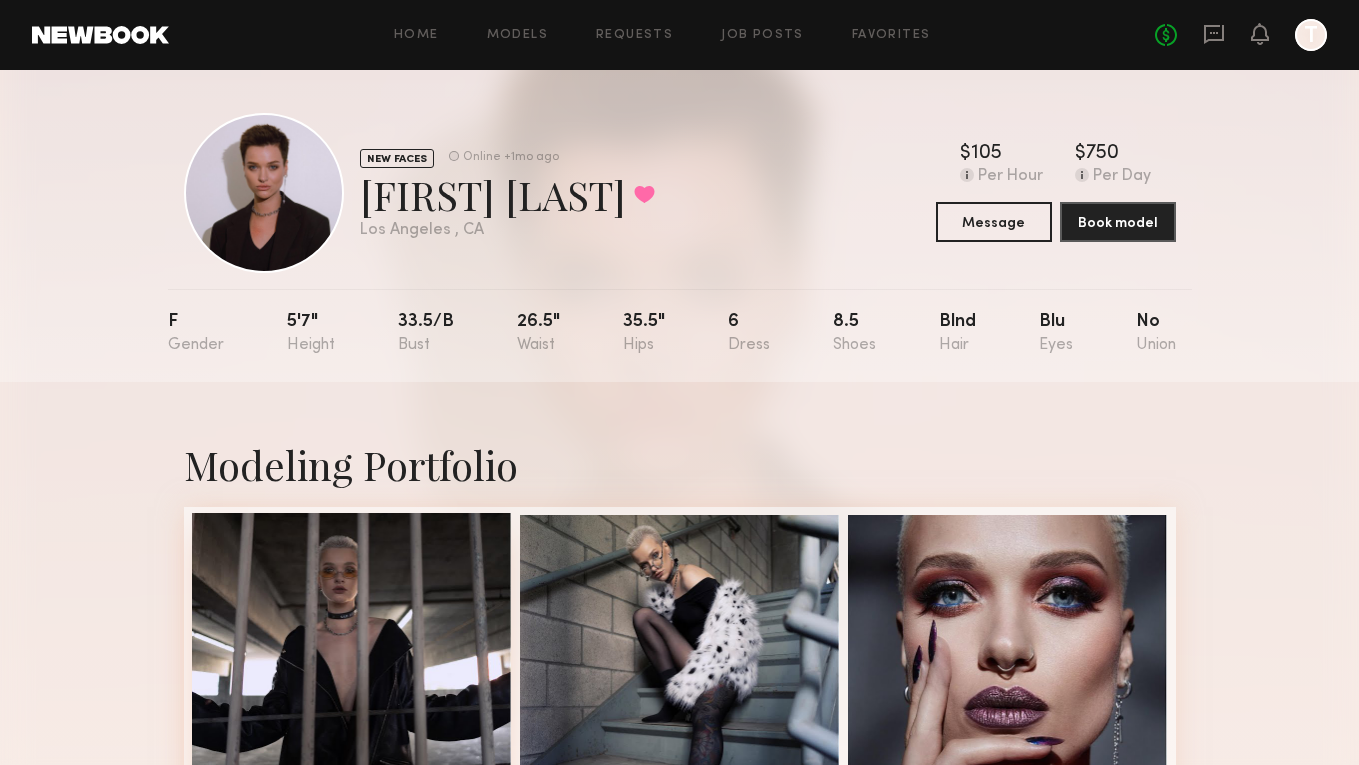 scroll, scrollTop: 0, scrollLeft: 0, axis: both 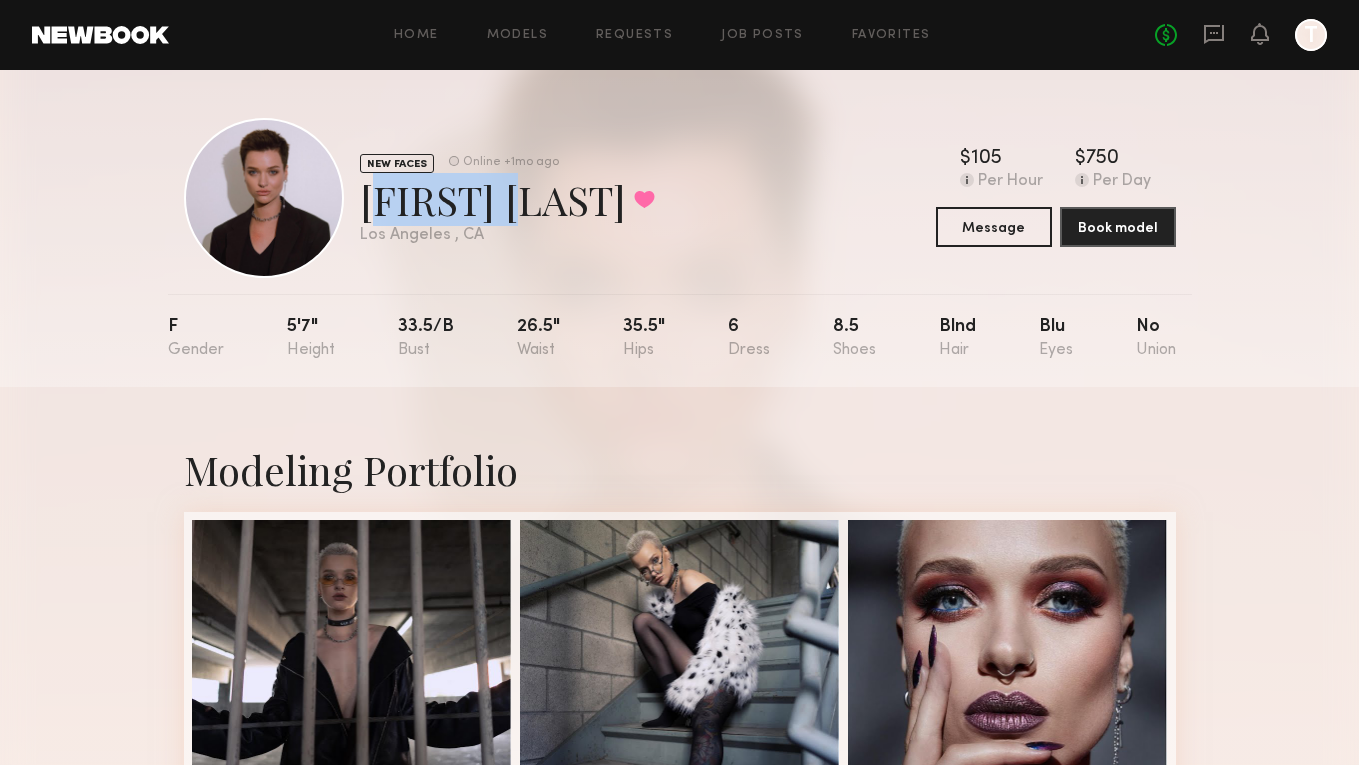 drag, startPoint x: 357, startPoint y: 200, endPoint x: 519, endPoint y: 208, distance: 162.19742 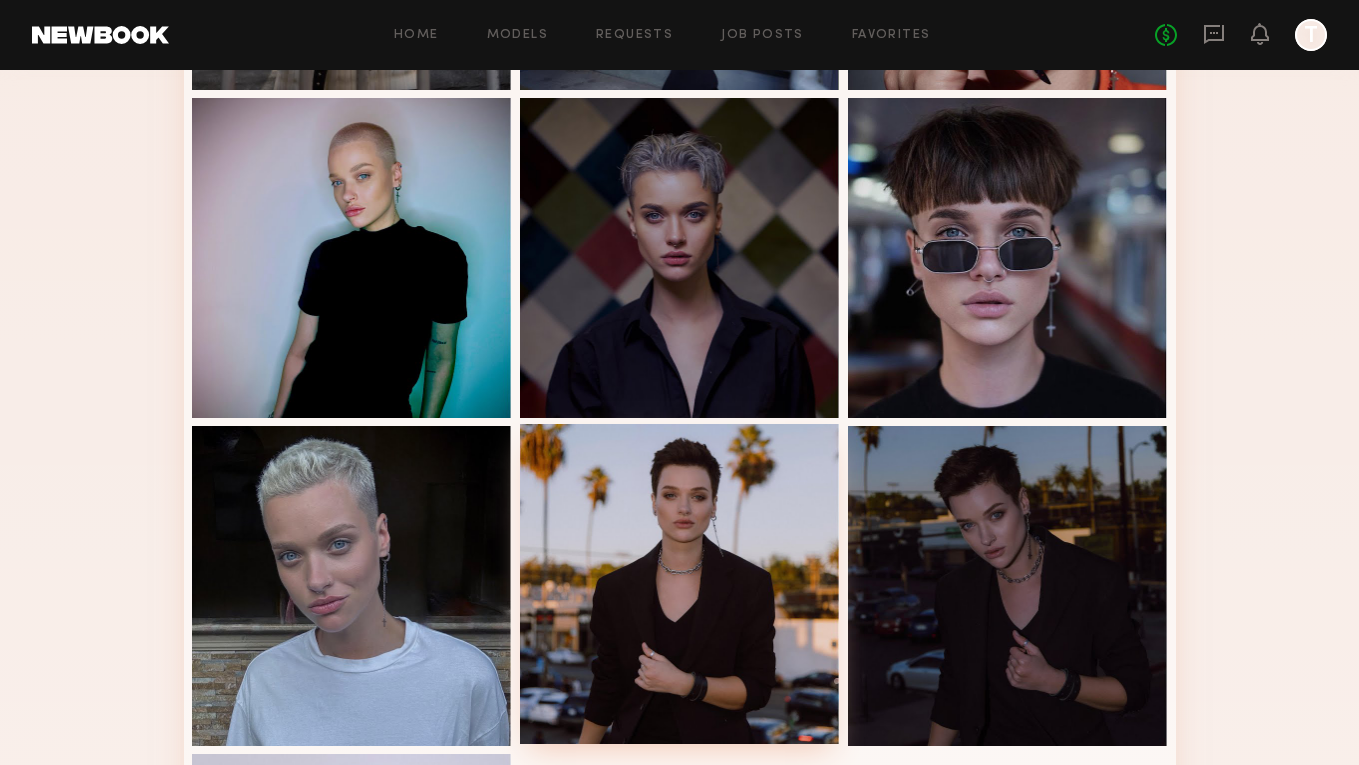 scroll, scrollTop: 739, scrollLeft: 0, axis: vertical 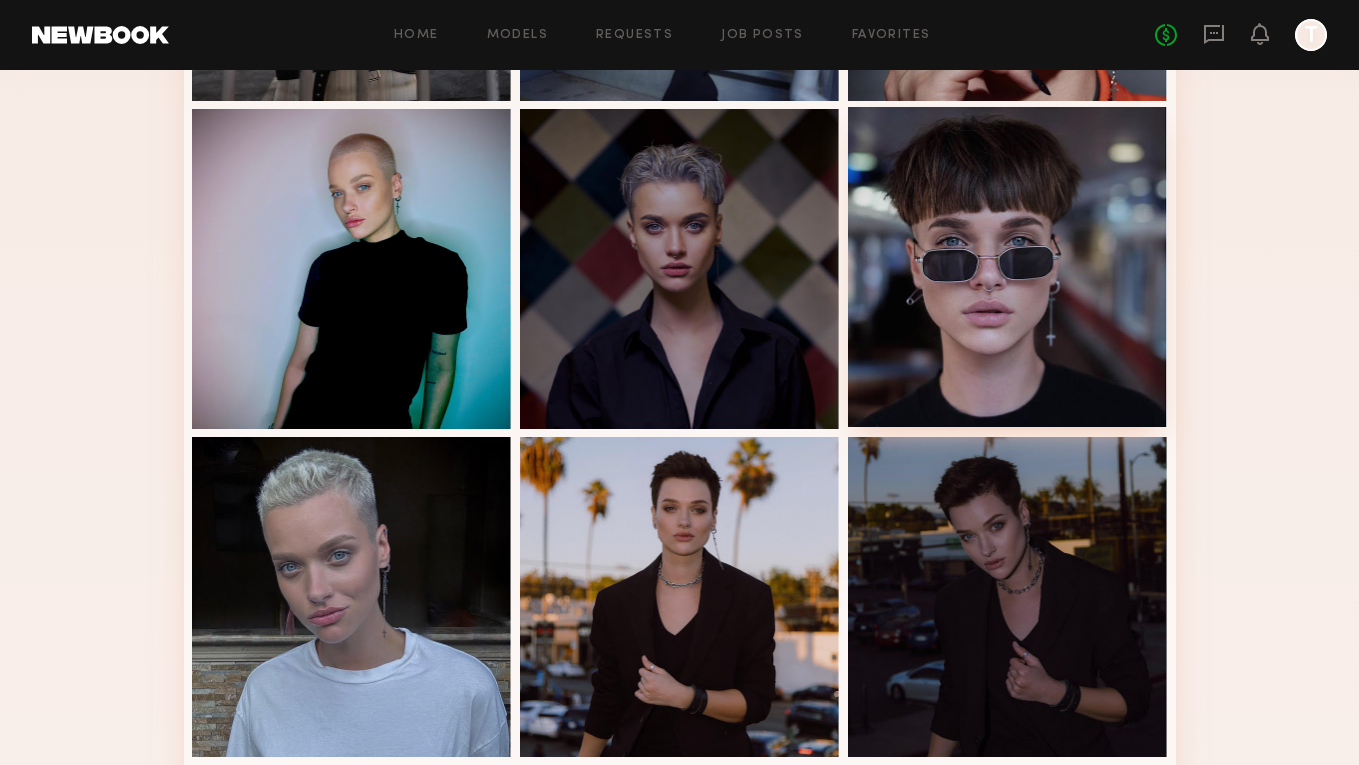 click at bounding box center (1008, 267) 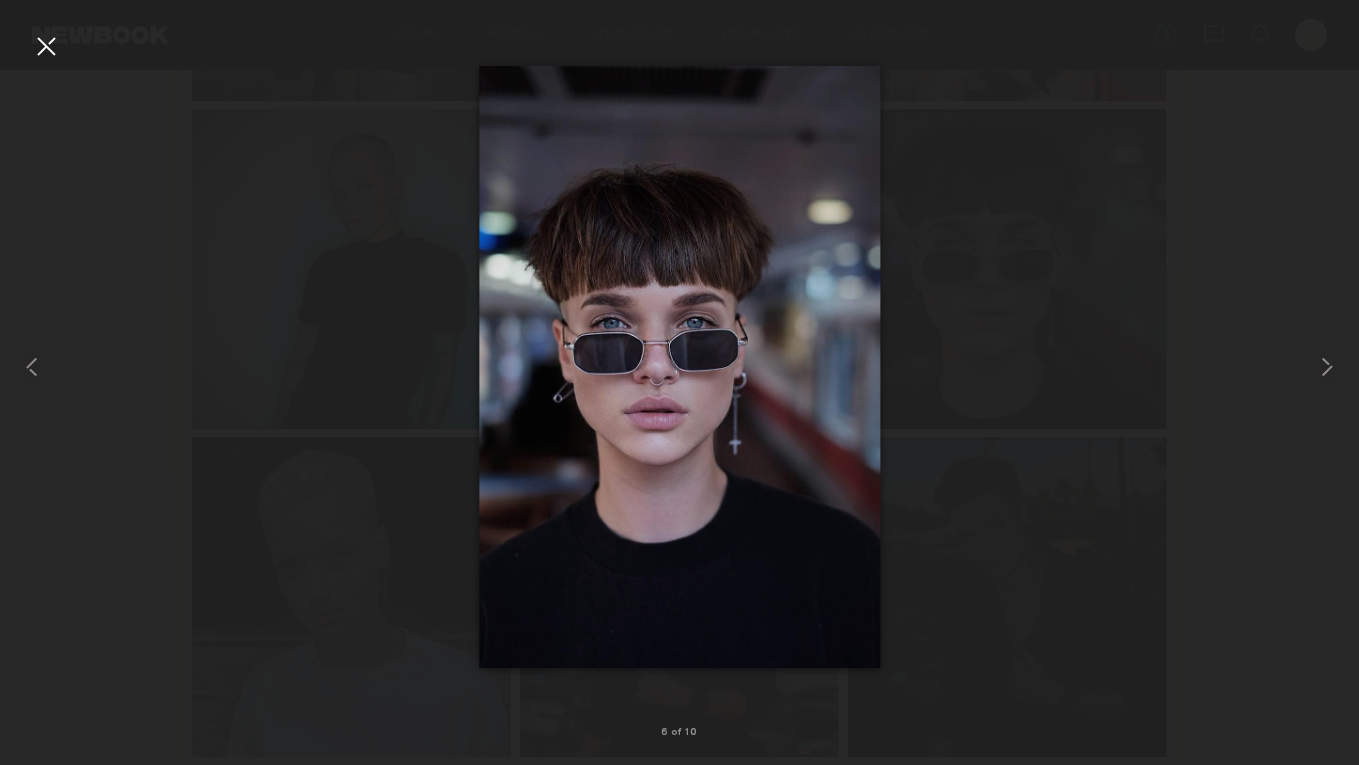 click at bounding box center [46, 46] 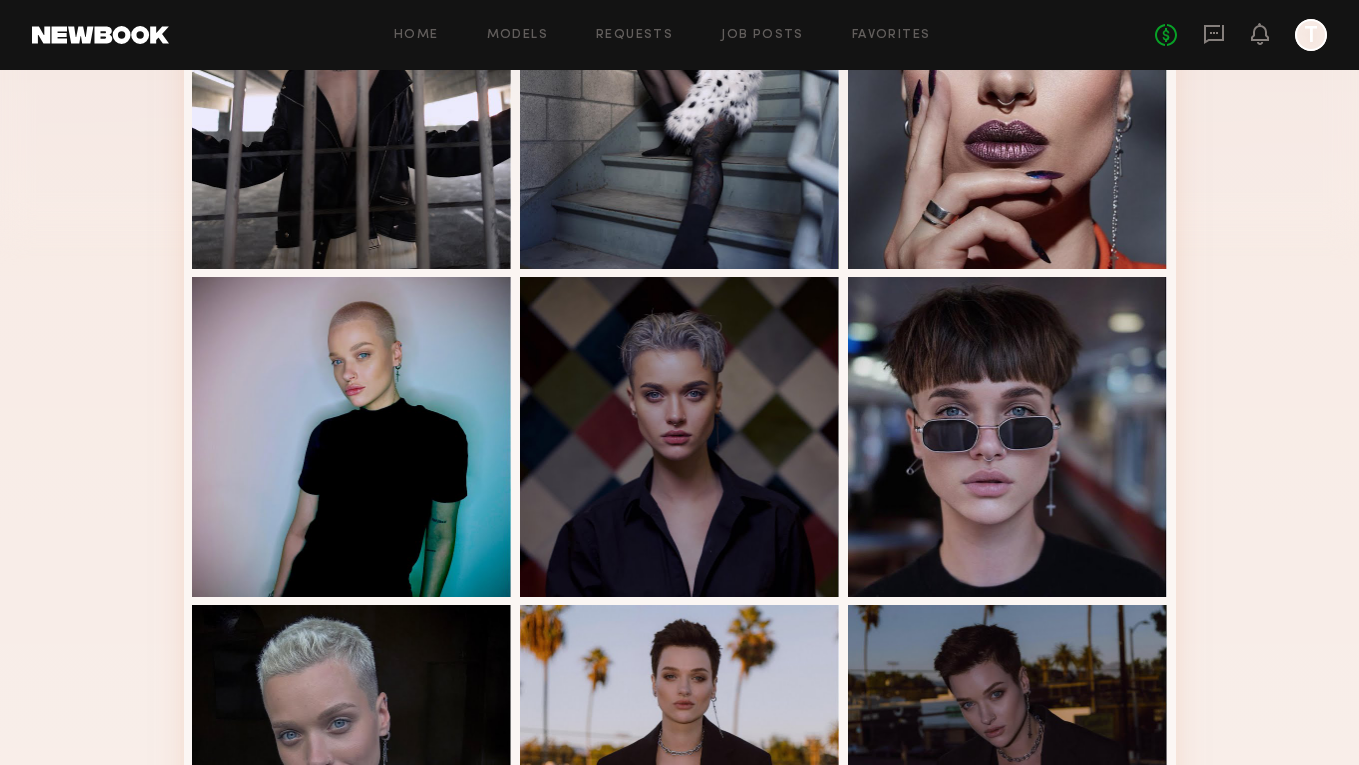 scroll, scrollTop: 564, scrollLeft: 0, axis: vertical 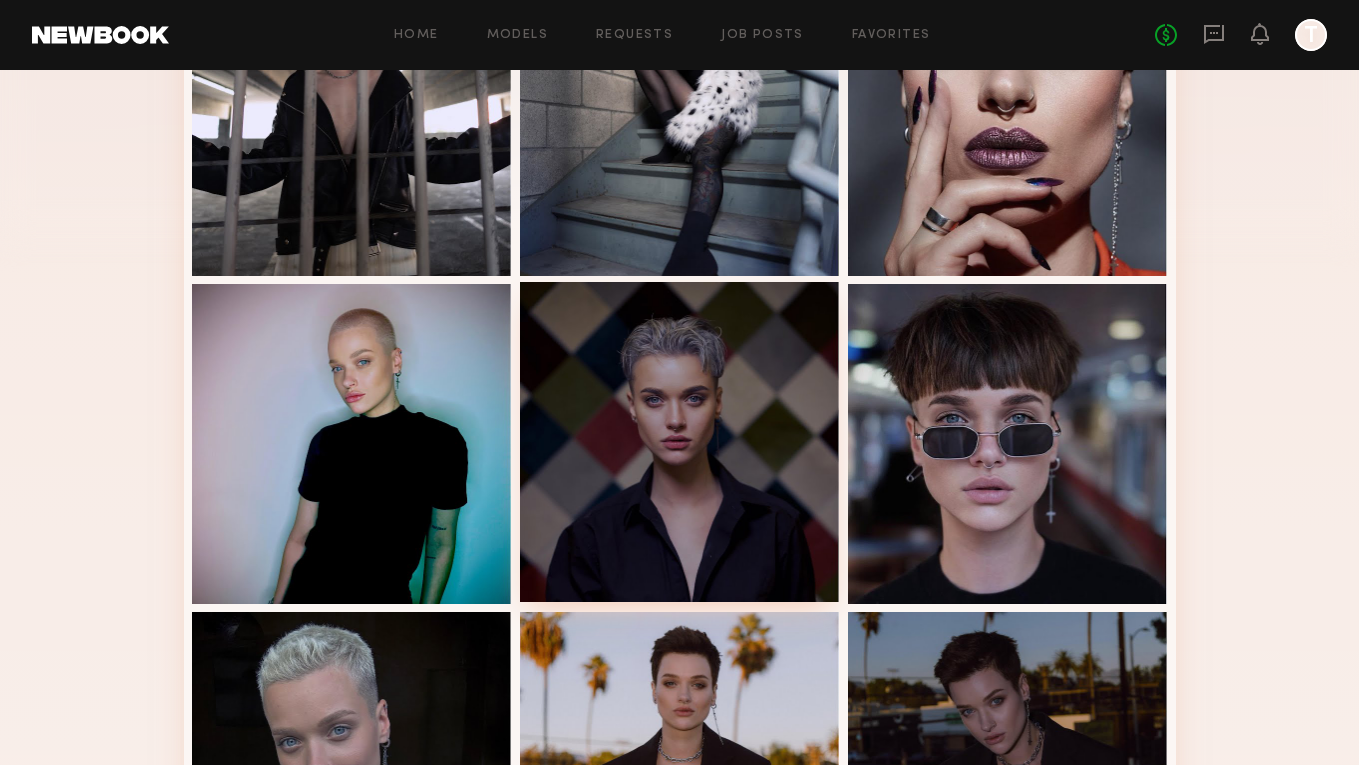 click at bounding box center [680, 442] 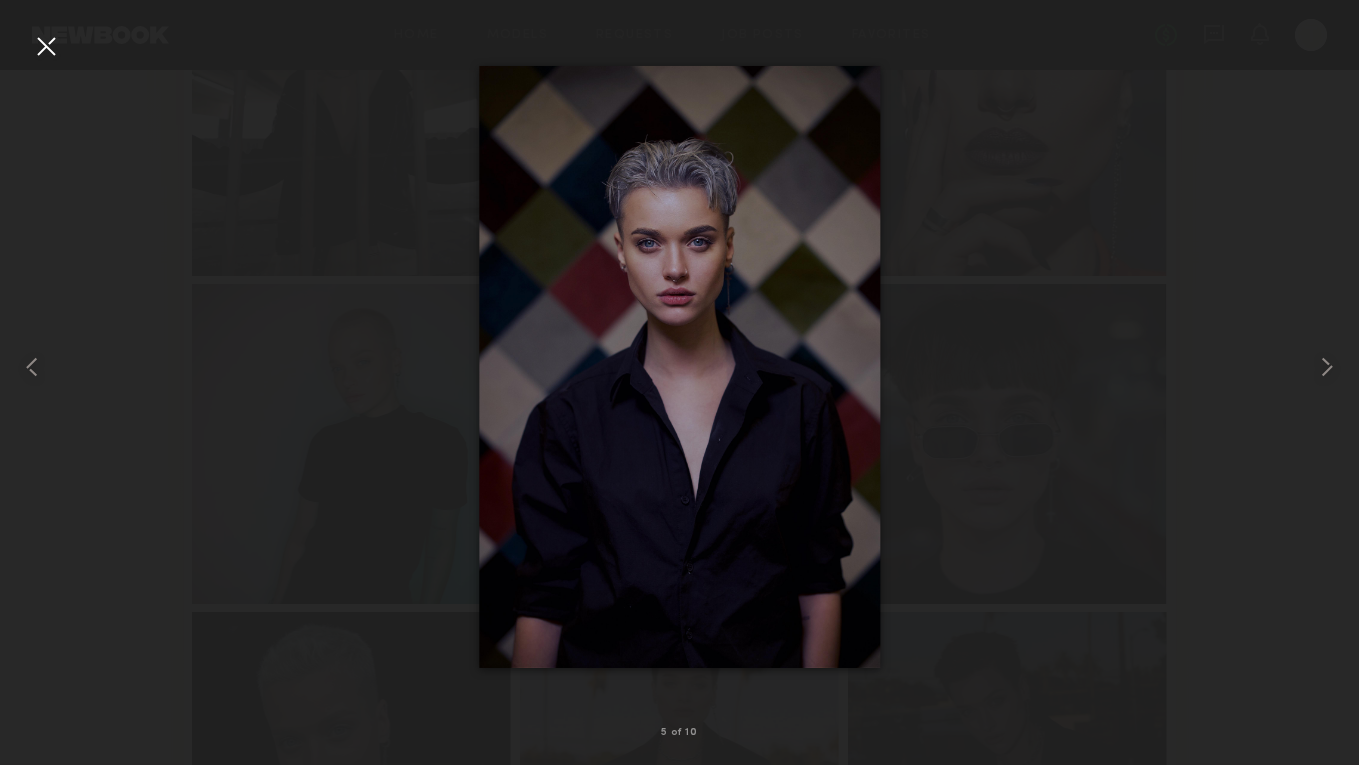 click at bounding box center (46, 46) 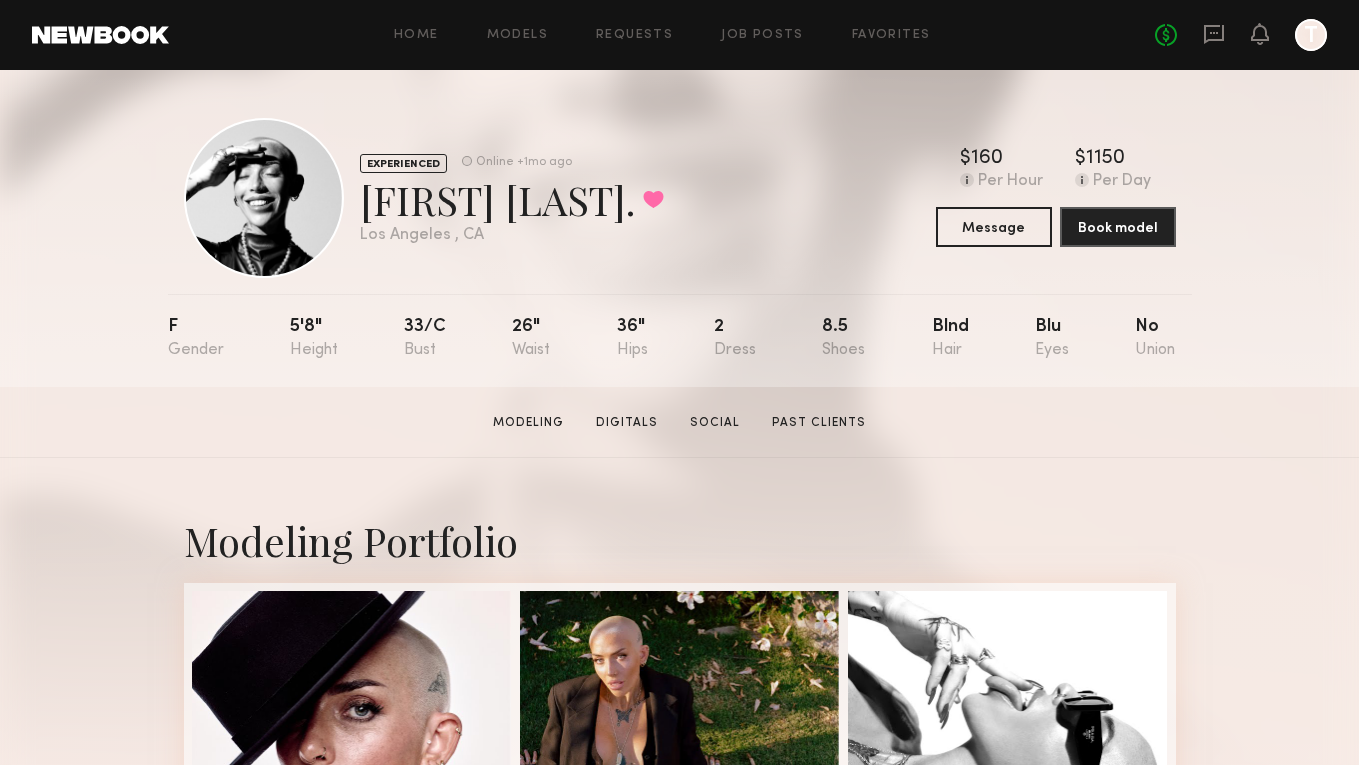 scroll, scrollTop: 0, scrollLeft: 0, axis: both 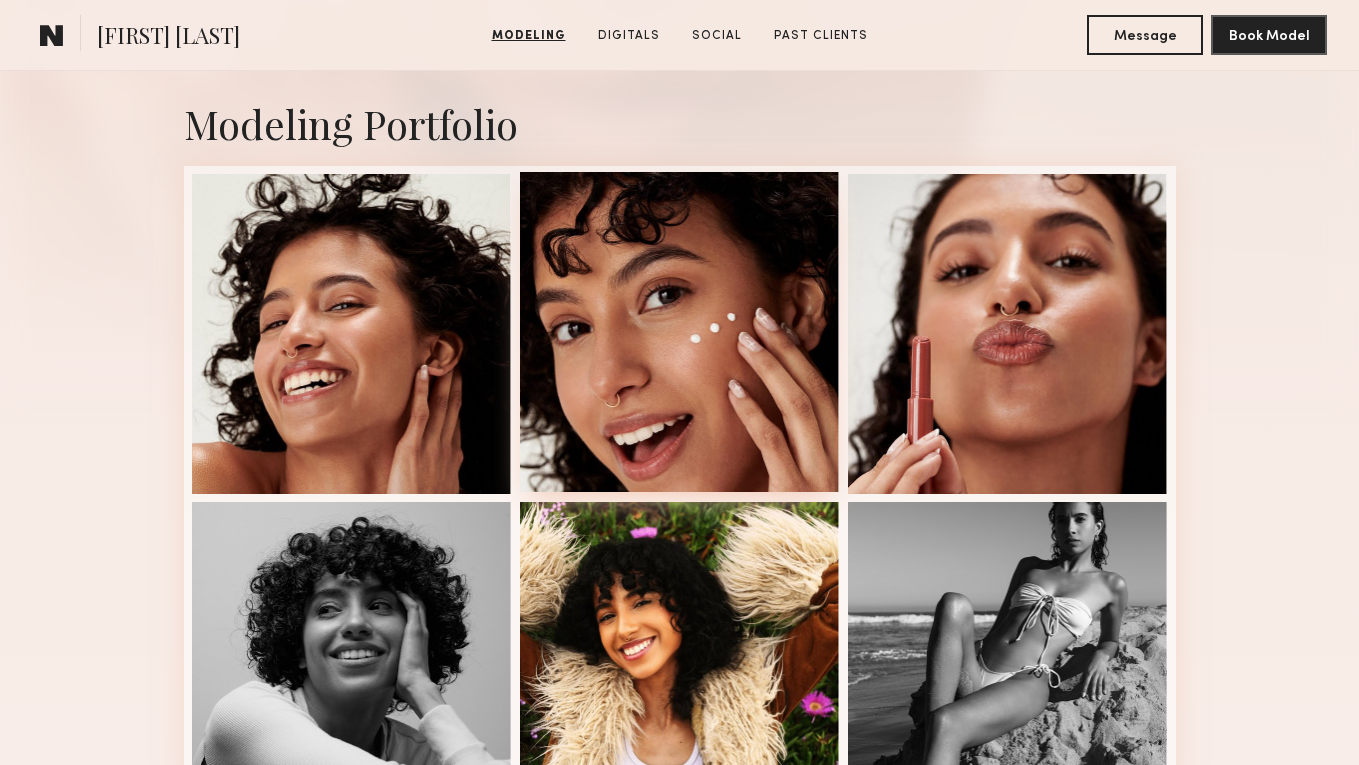 click at bounding box center (680, 332) 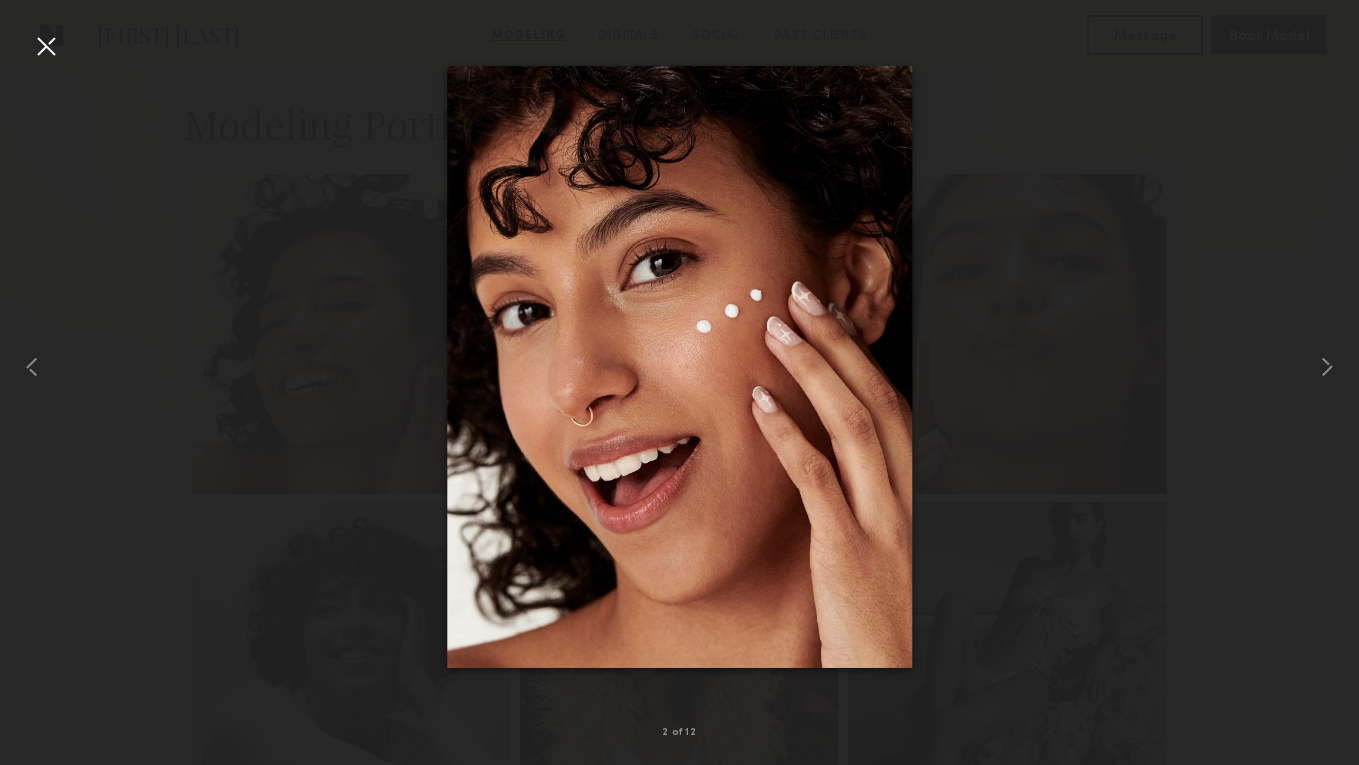 click at bounding box center [46, 46] 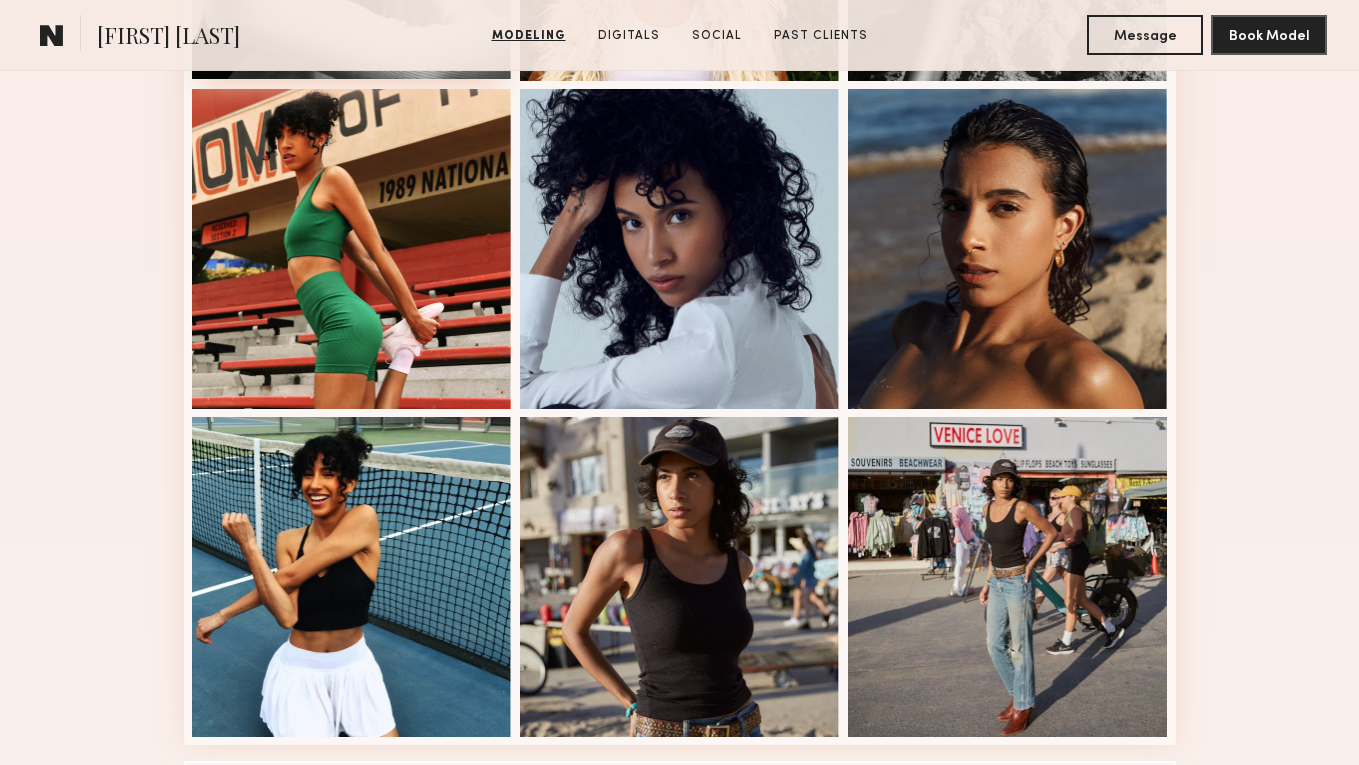 scroll, scrollTop: 1167, scrollLeft: 0, axis: vertical 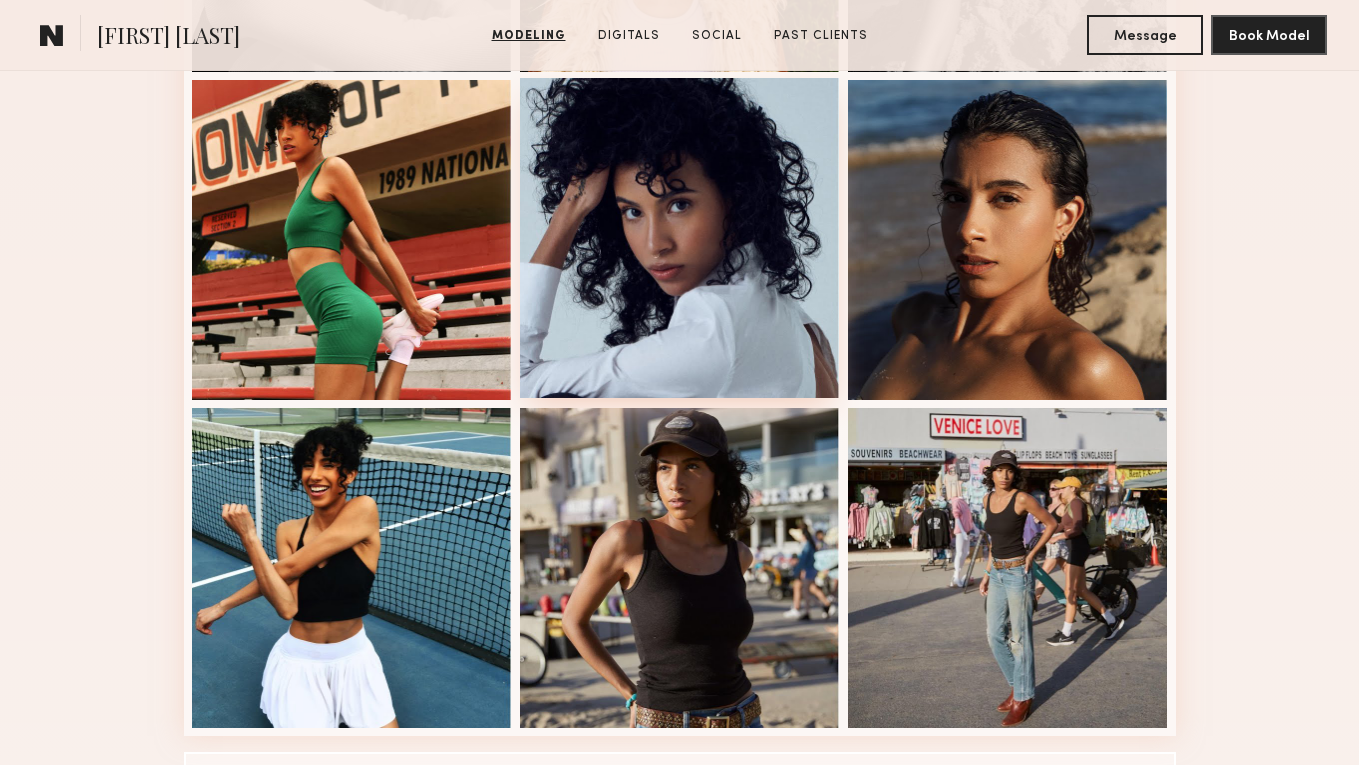 click at bounding box center [680, 238] 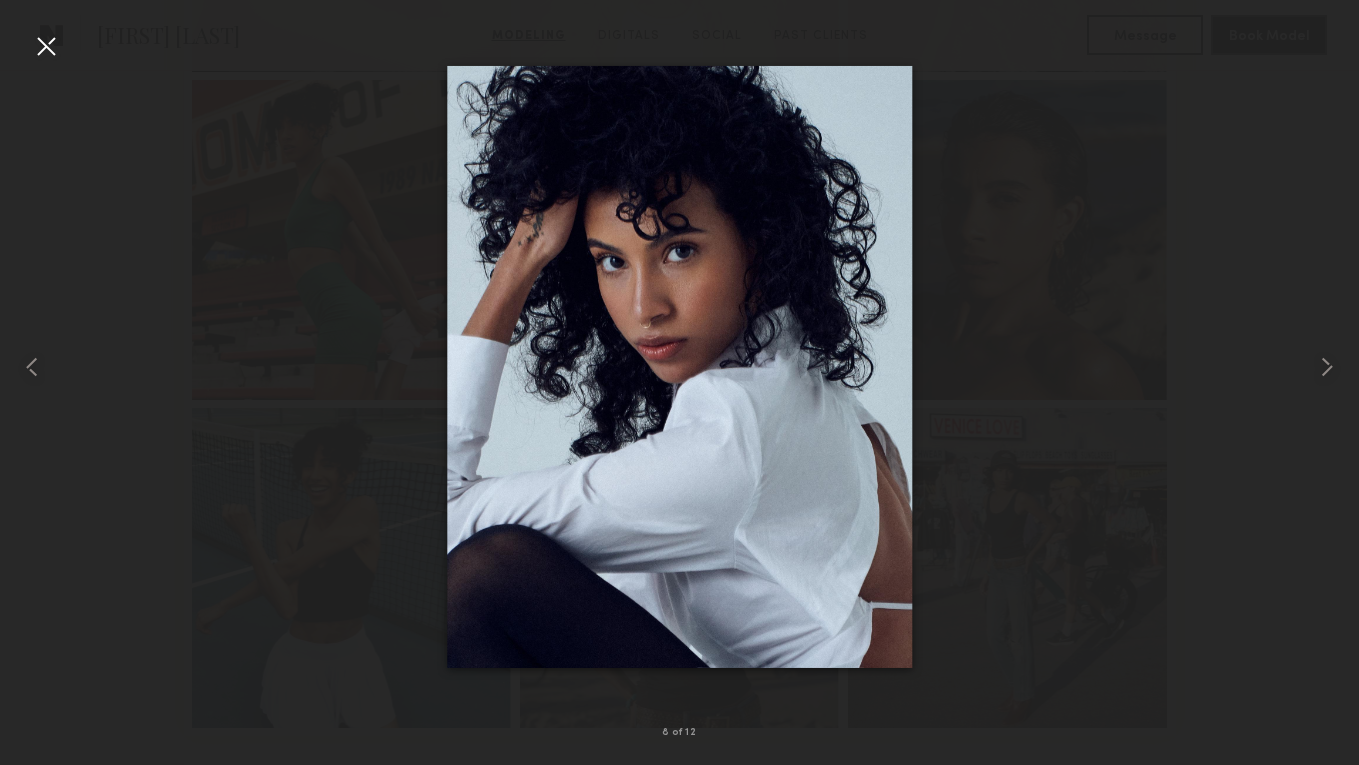 click at bounding box center (46, 46) 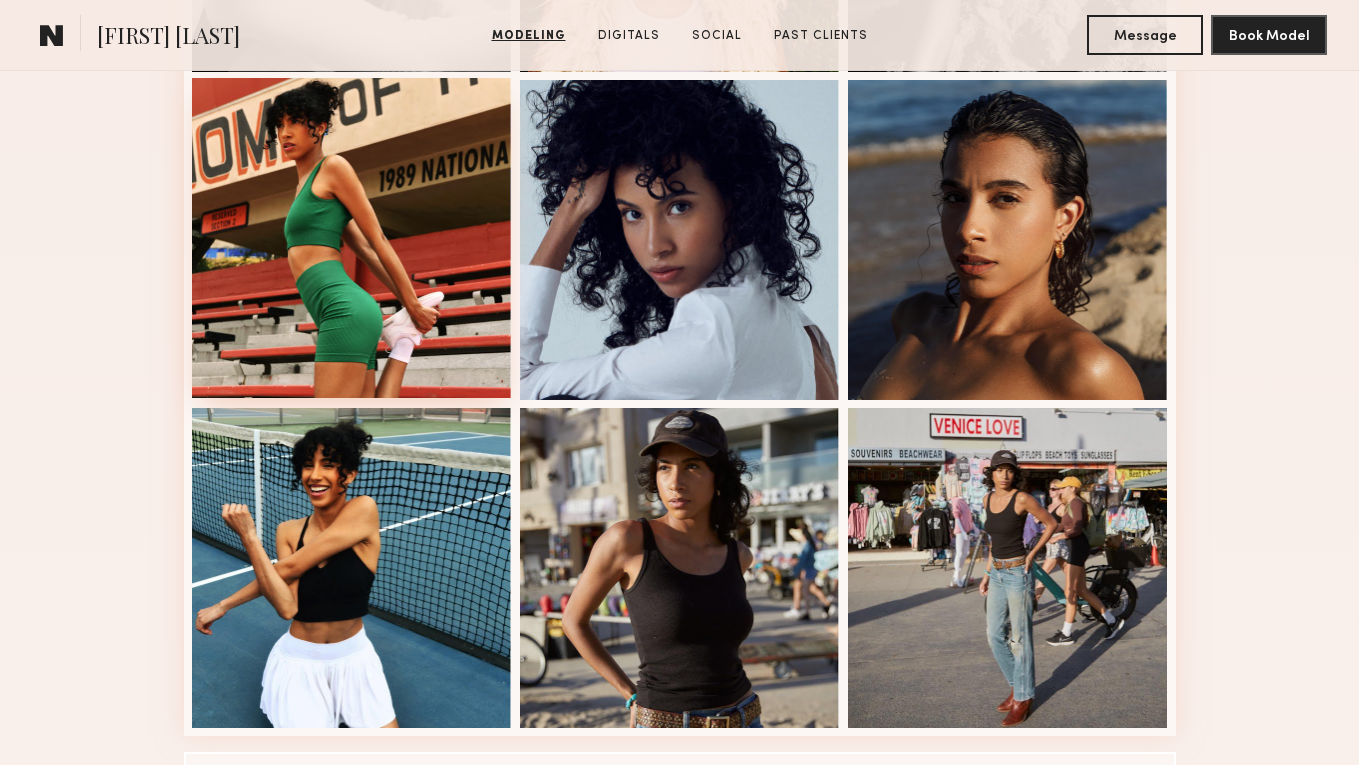 click at bounding box center [352, 238] 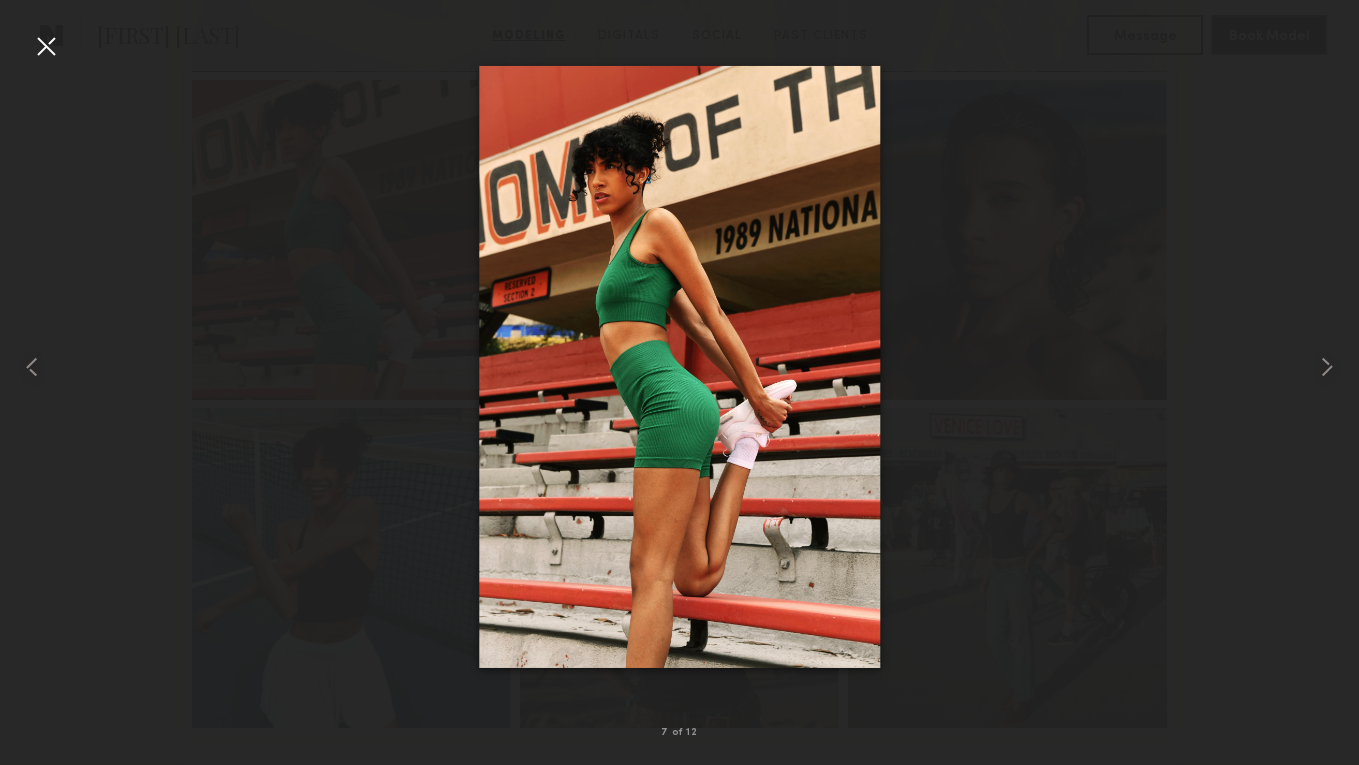 click at bounding box center [46, 46] 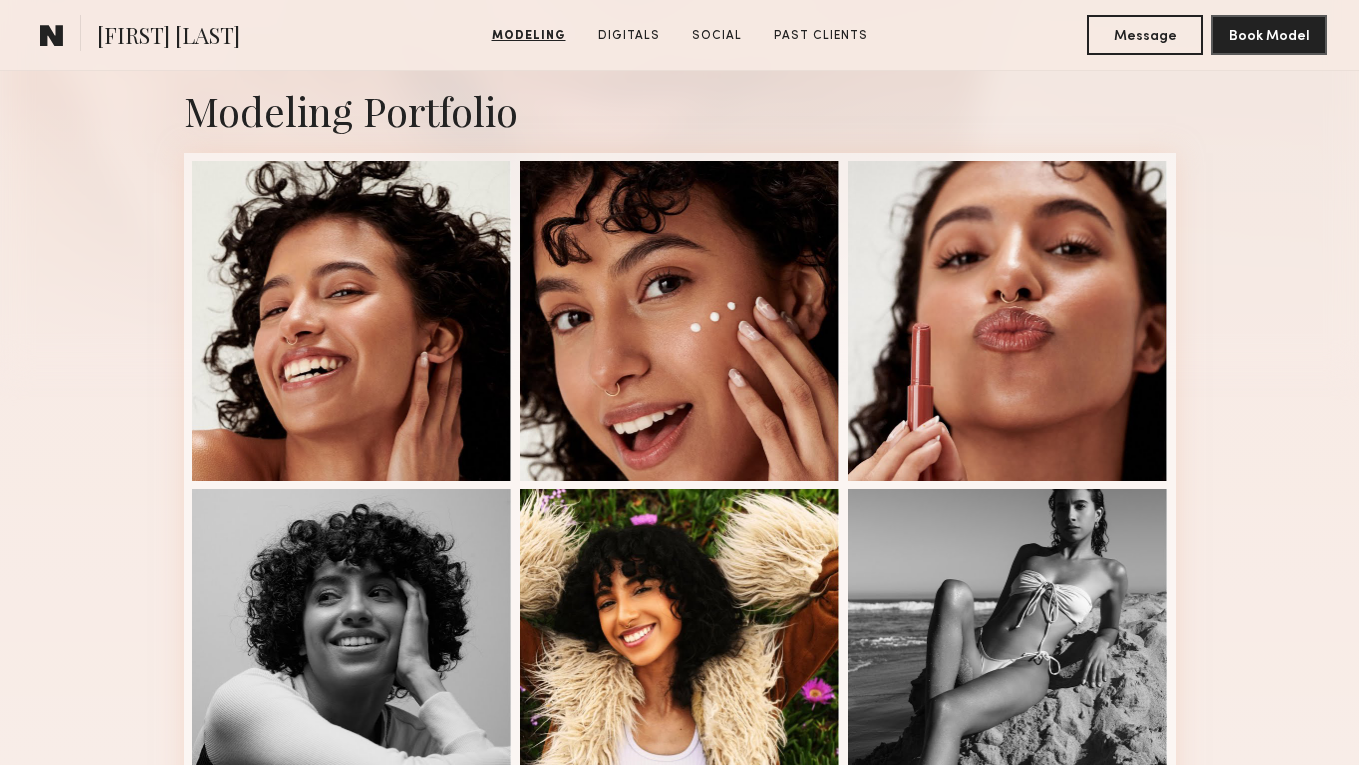 scroll, scrollTop: 0, scrollLeft: 0, axis: both 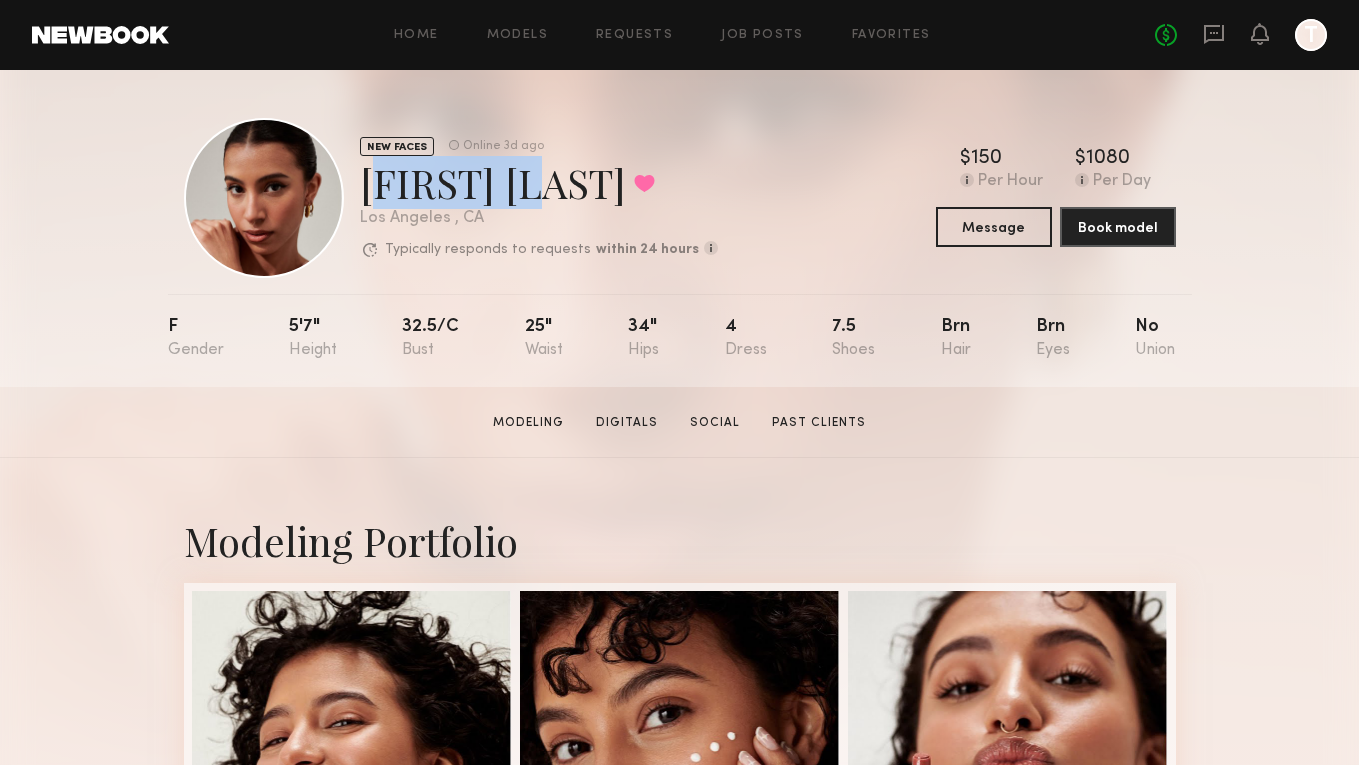 drag, startPoint x: 367, startPoint y: 186, endPoint x: 525, endPoint y: 188, distance: 158.01266 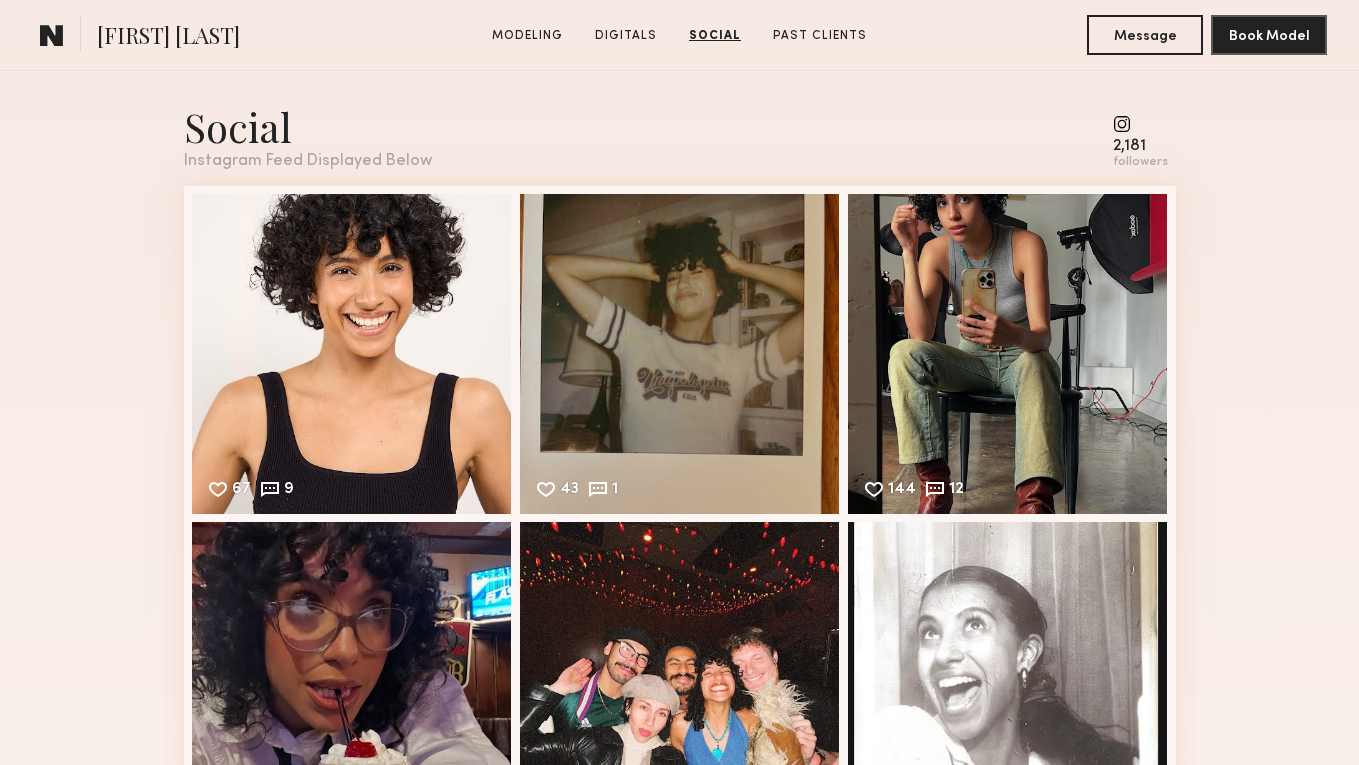 scroll, scrollTop: 2779, scrollLeft: 0, axis: vertical 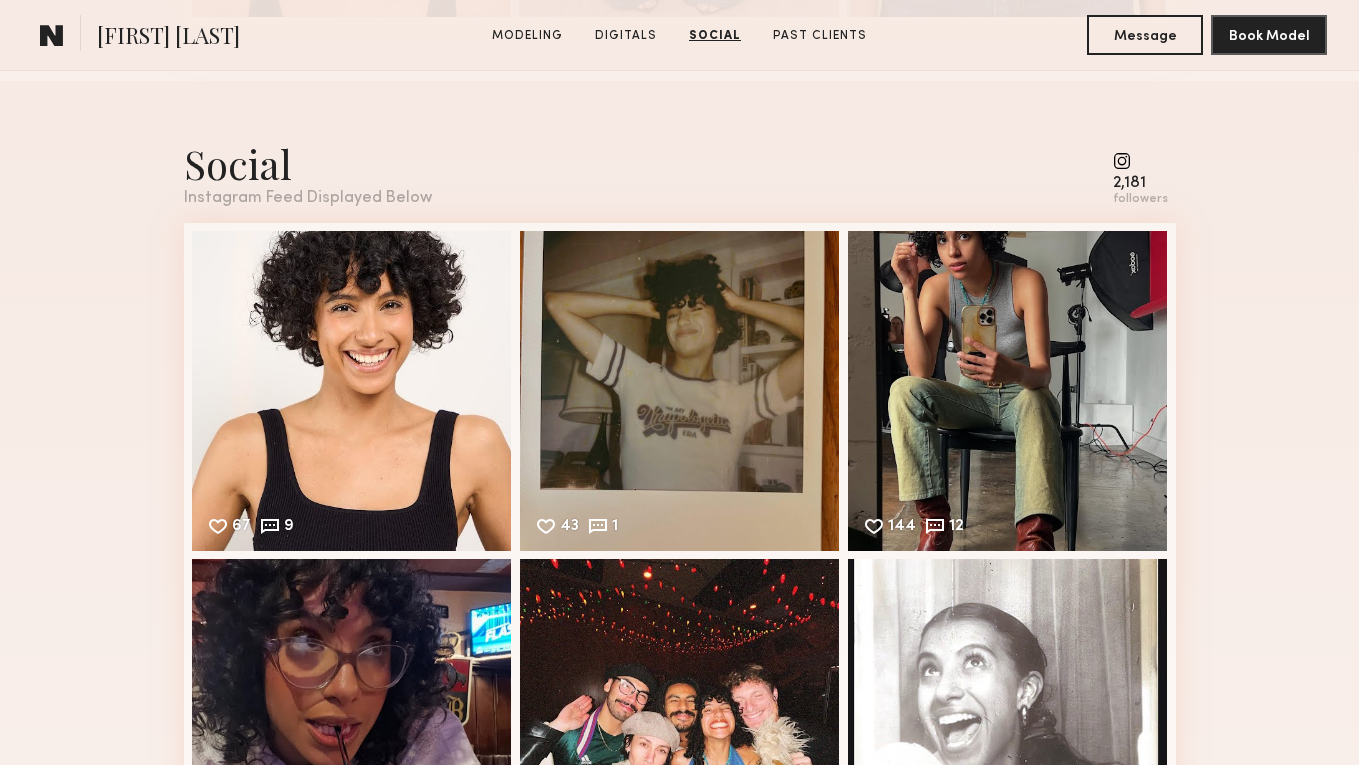 click at bounding box center (1140, 161) 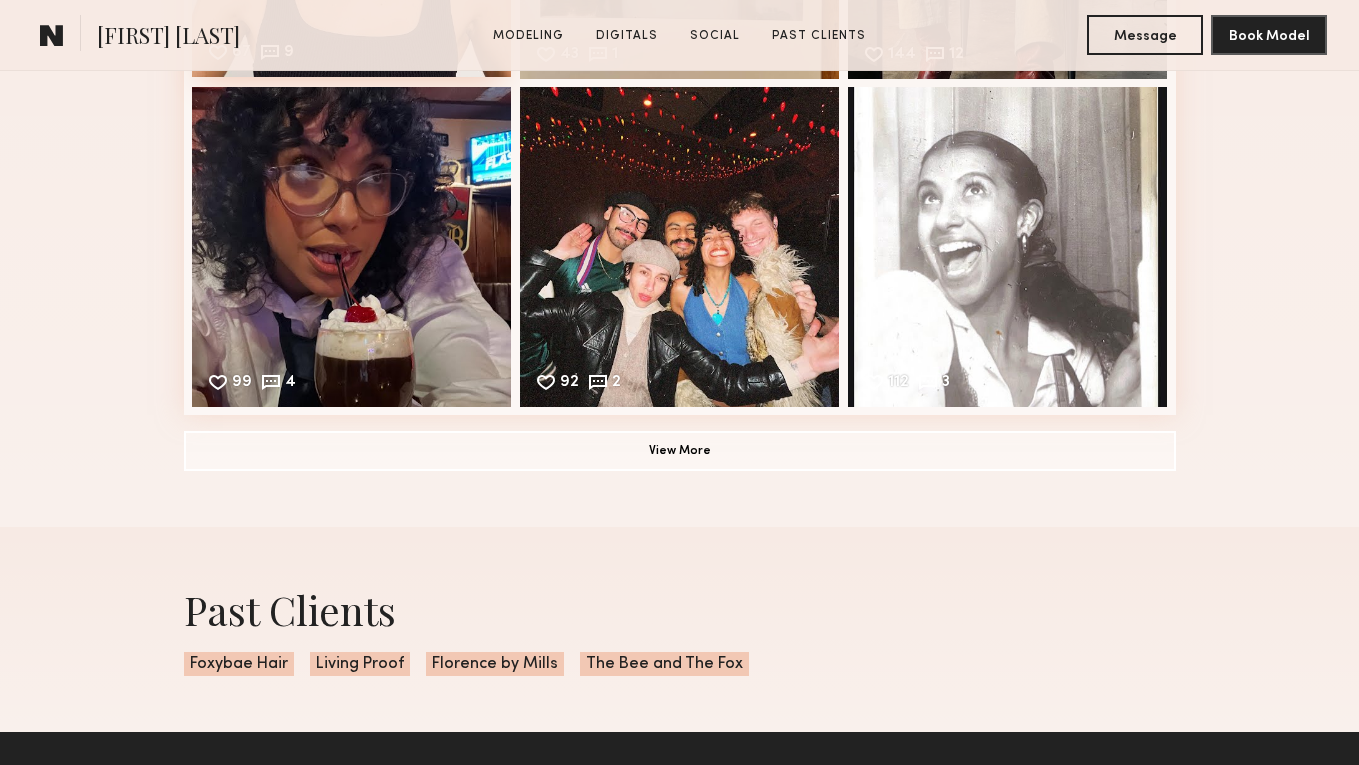 scroll, scrollTop: 3110, scrollLeft: 0, axis: vertical 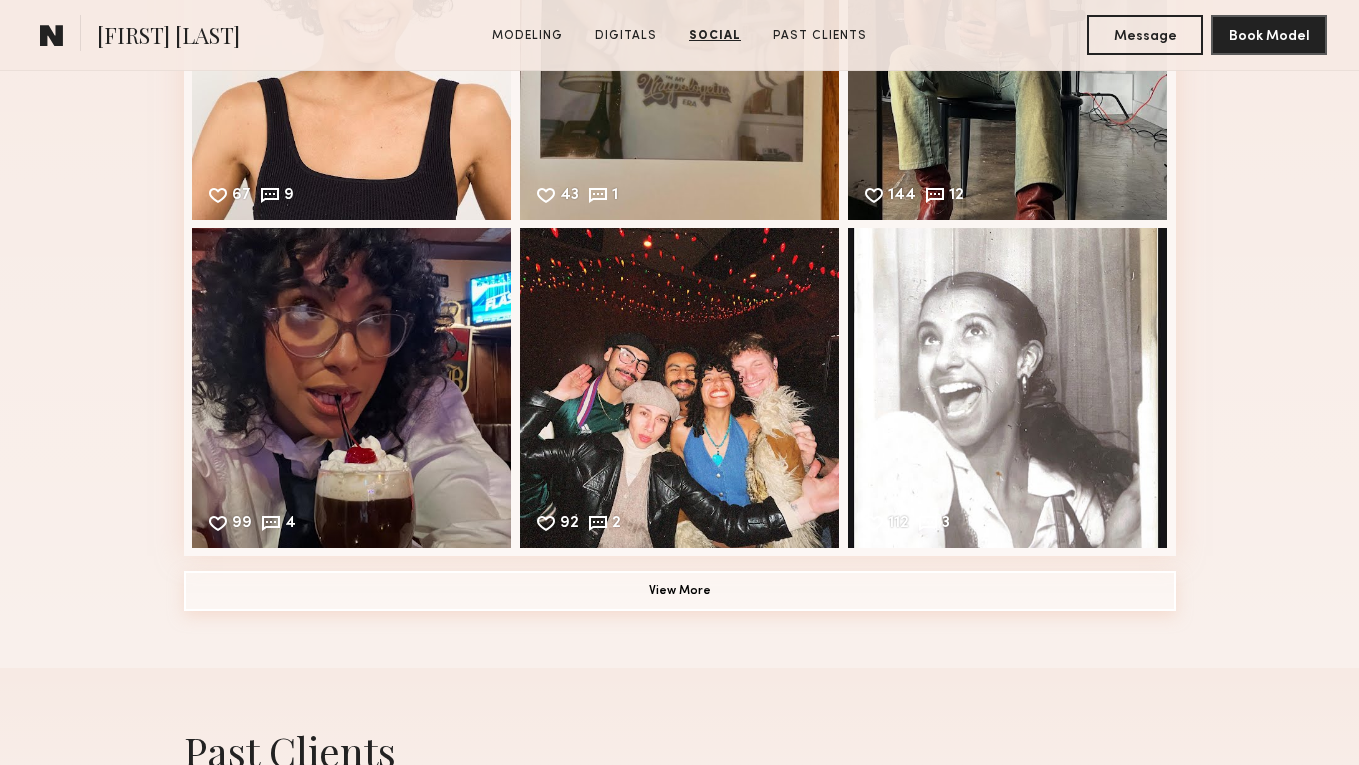 click on "View More" 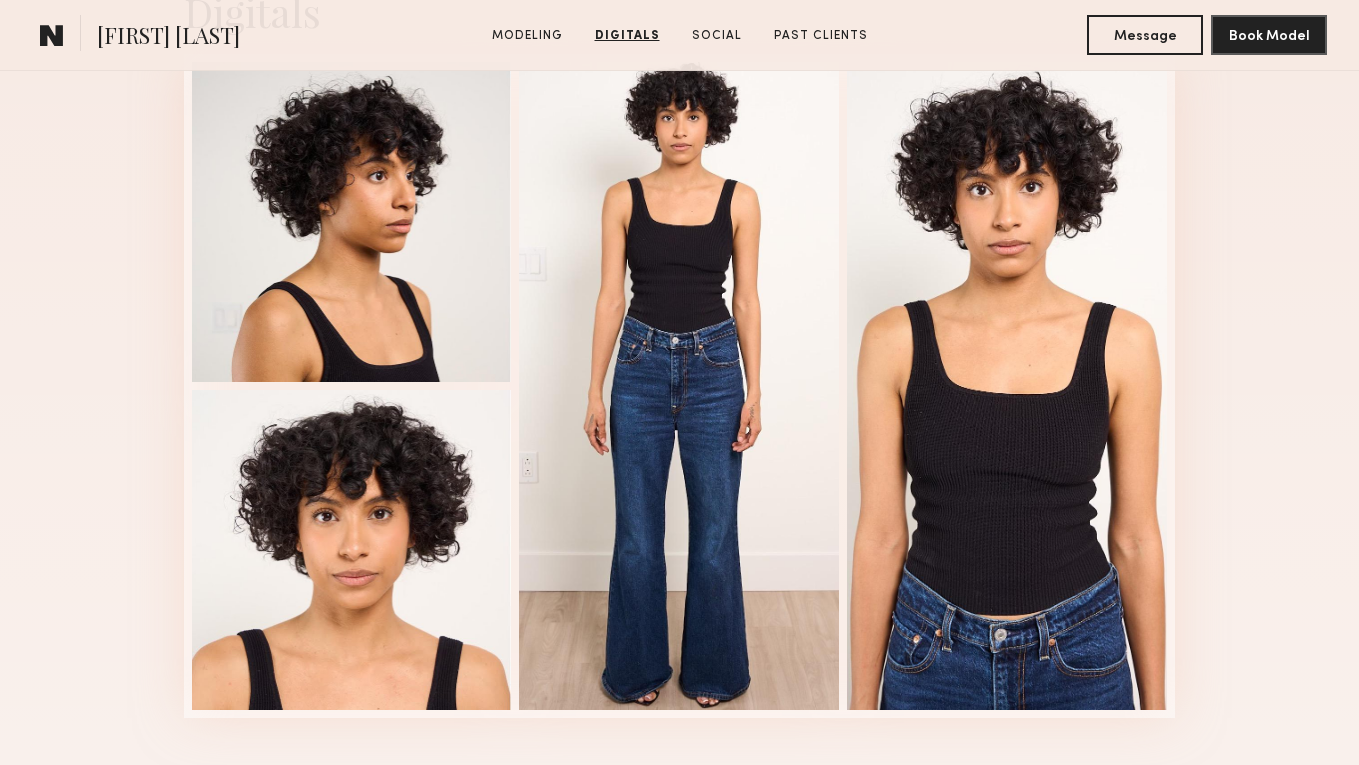 scroll, scrollTop: 2137, scrollLeft: 0, axis: vertical 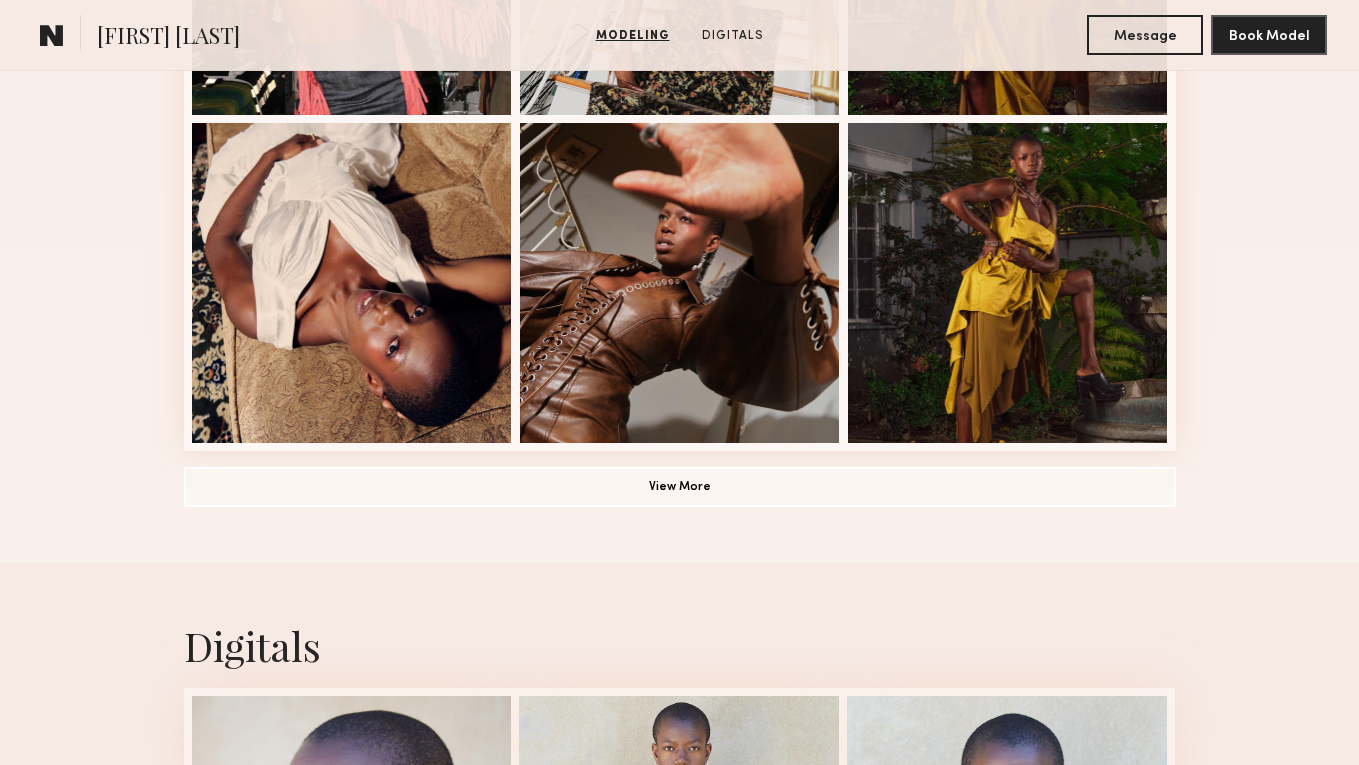 click on "Modeling Portfolio View More" at bounding box center [680, -216] 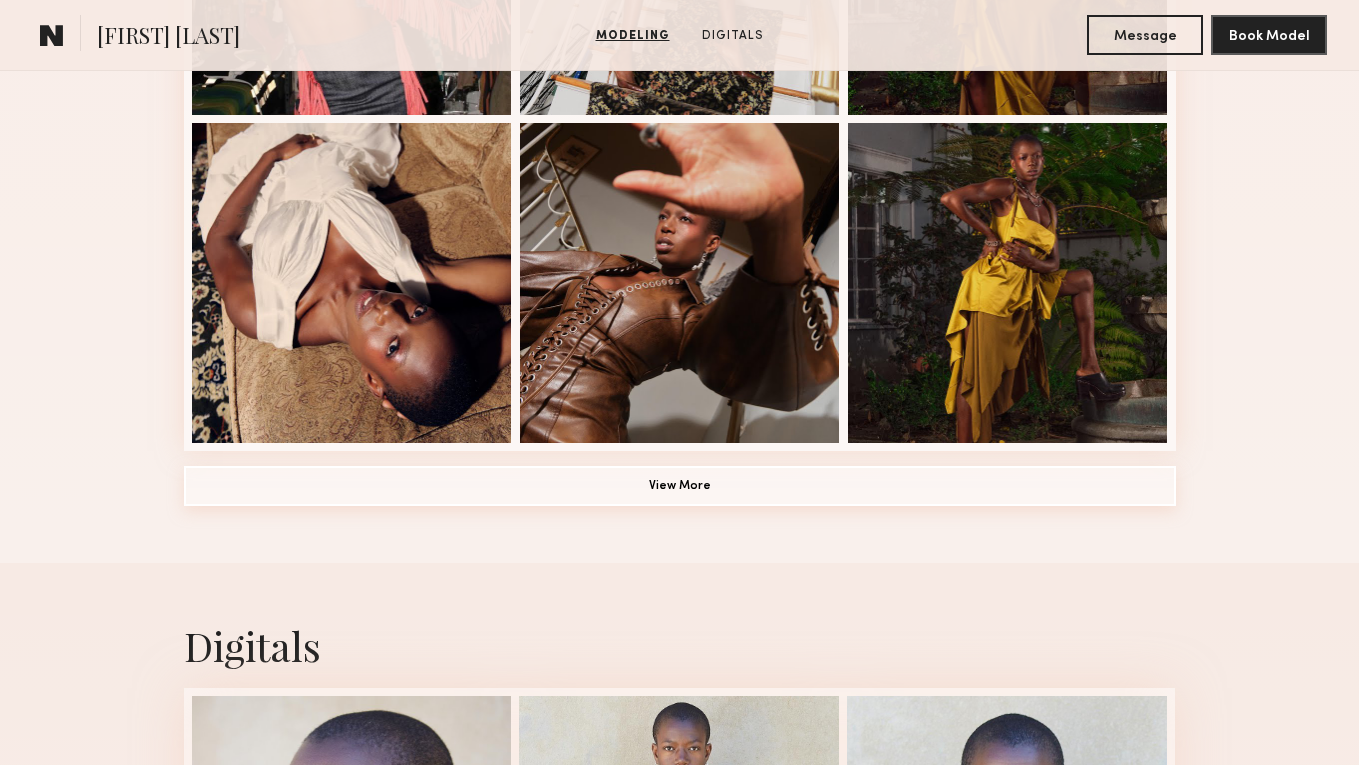 click on "View More" 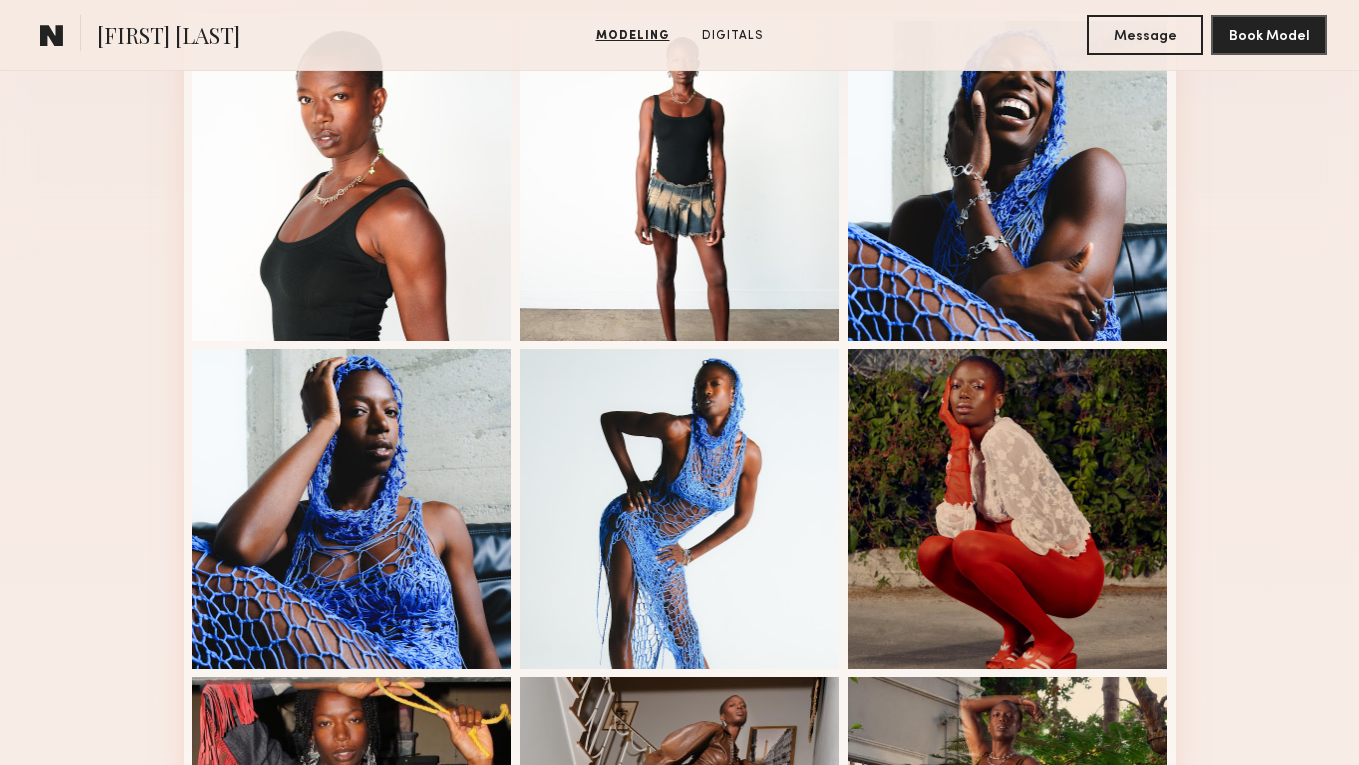 scroll, scrollTop: 35, scrollLeft: 0, axis: vertical 